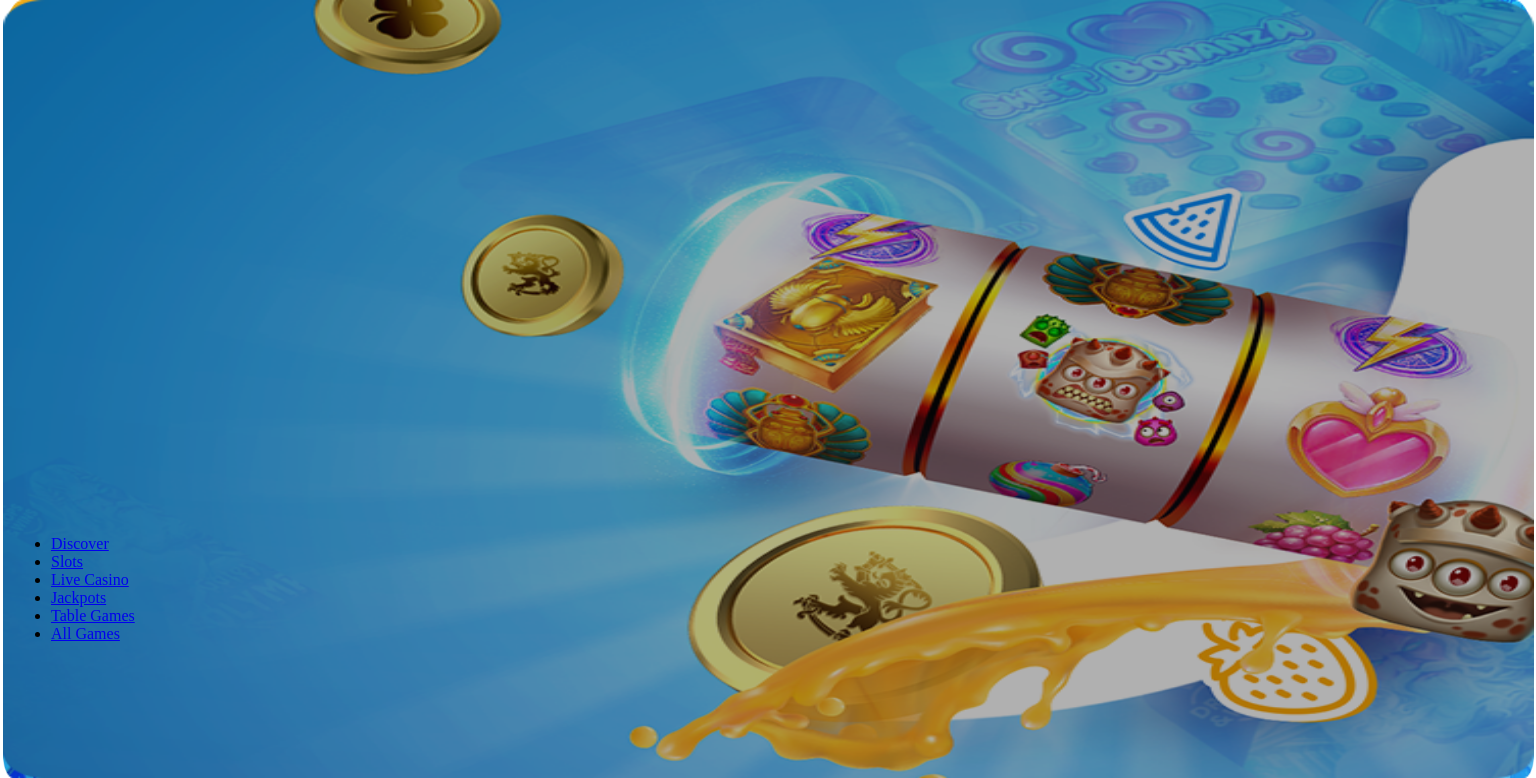 scroll, scrollTop: 0, scrollLeft: 0, axis: both 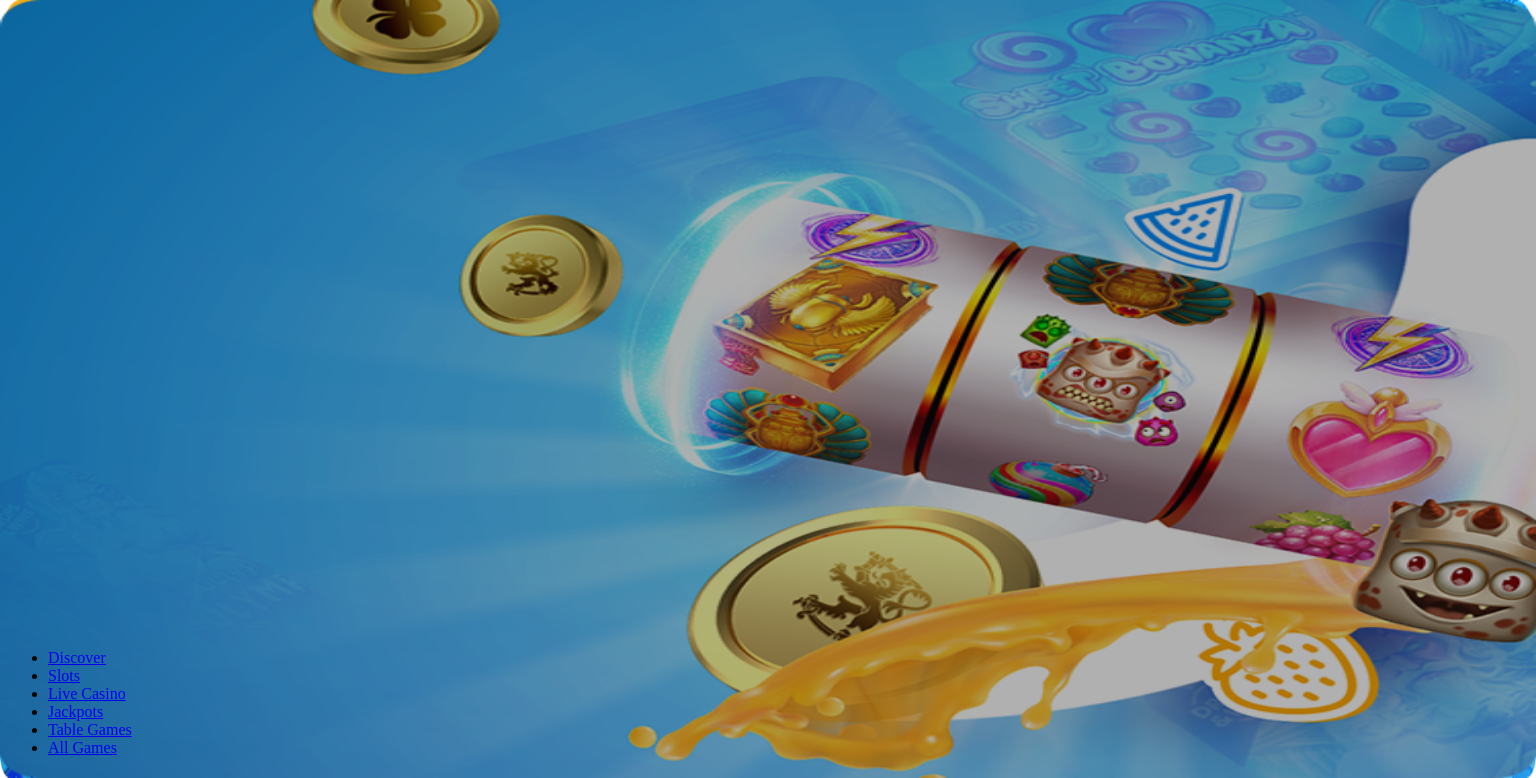 click at bounding box center [79, 301] 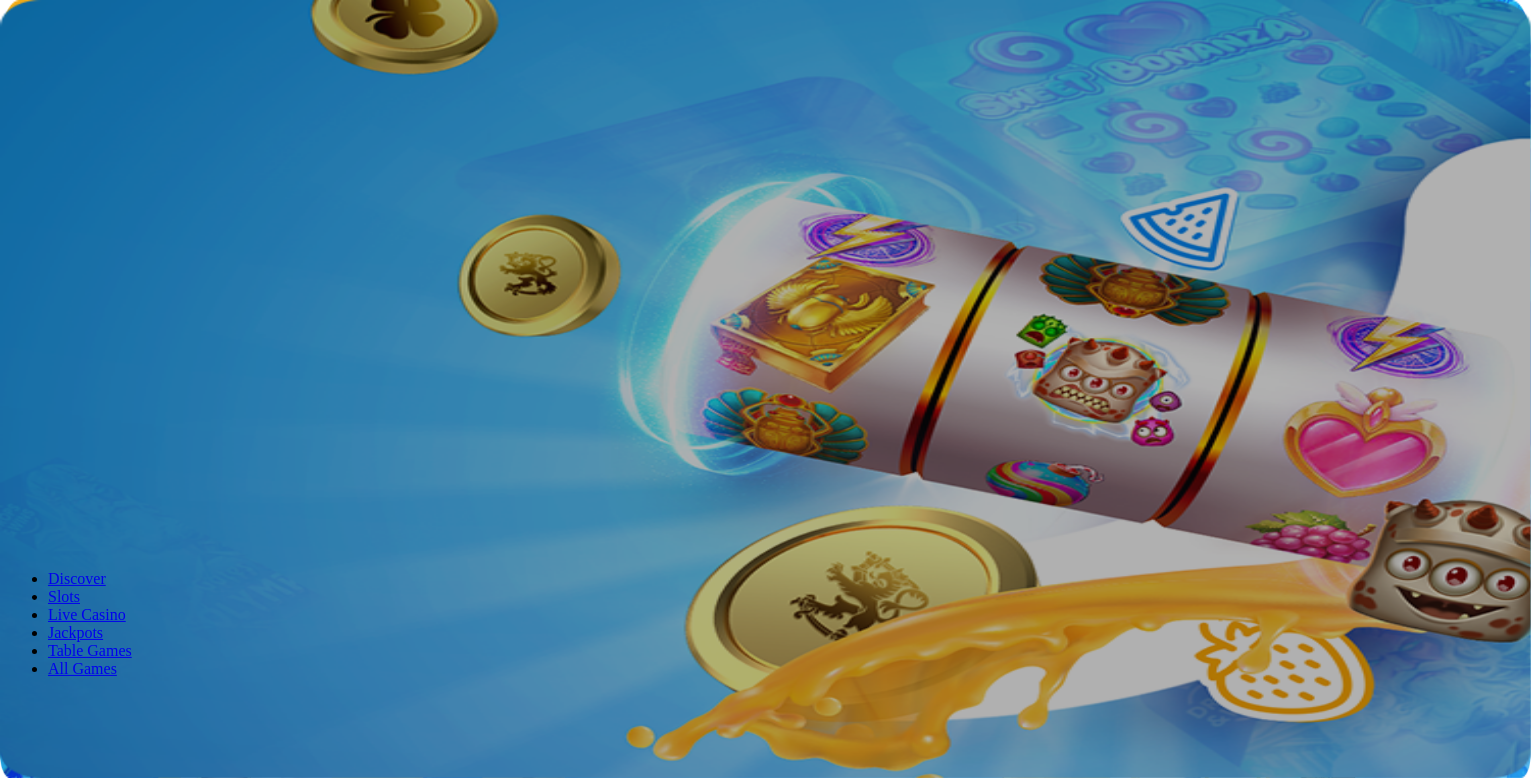 click on "Rome Fight For Gold Eternal Empire" at bounding box center [785, 1465] 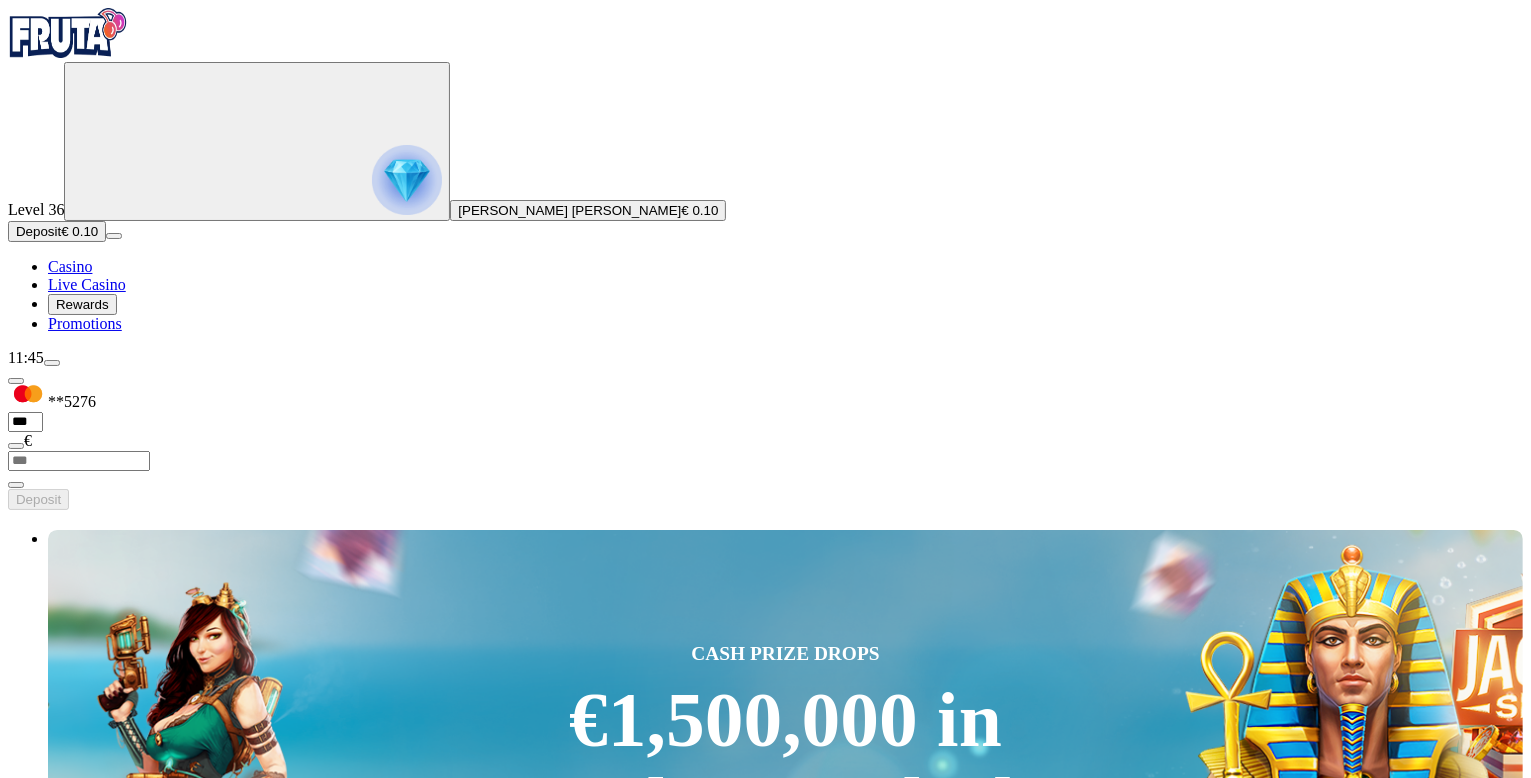 click on "Deposit € 0.10" at bounding box center (57, 231) 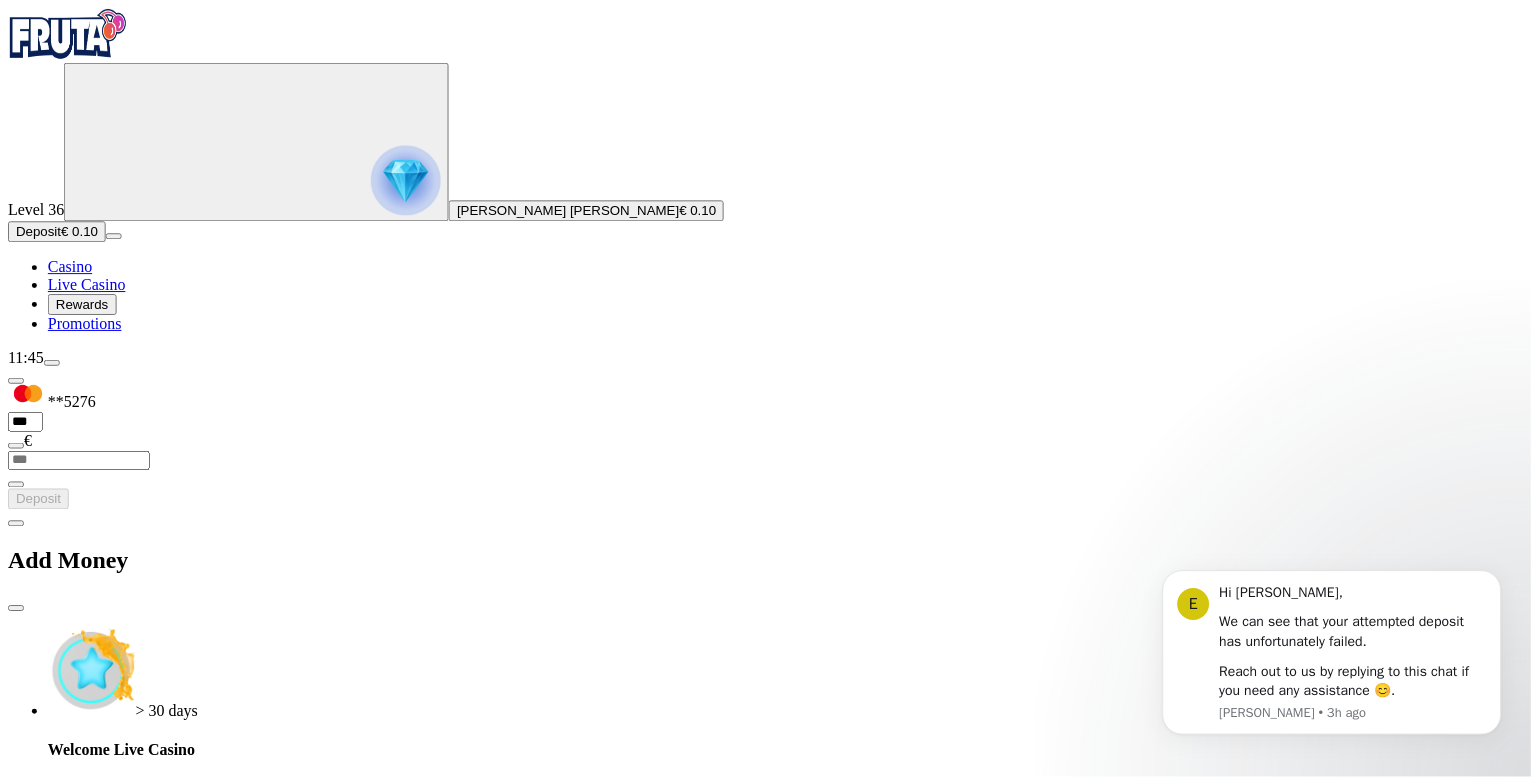 scroll, scrollTop: 0, scrollLeft: 0, axis: both 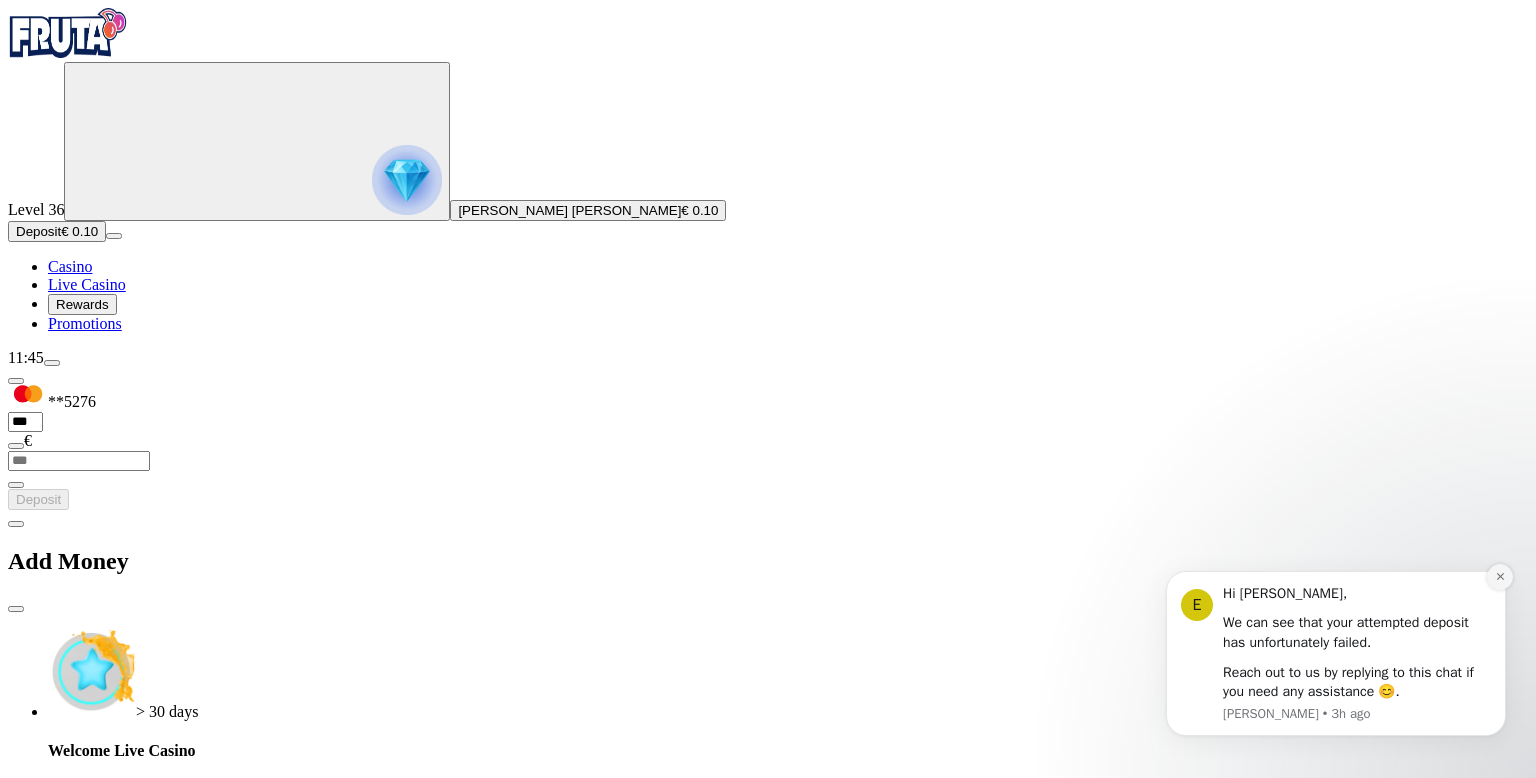 click 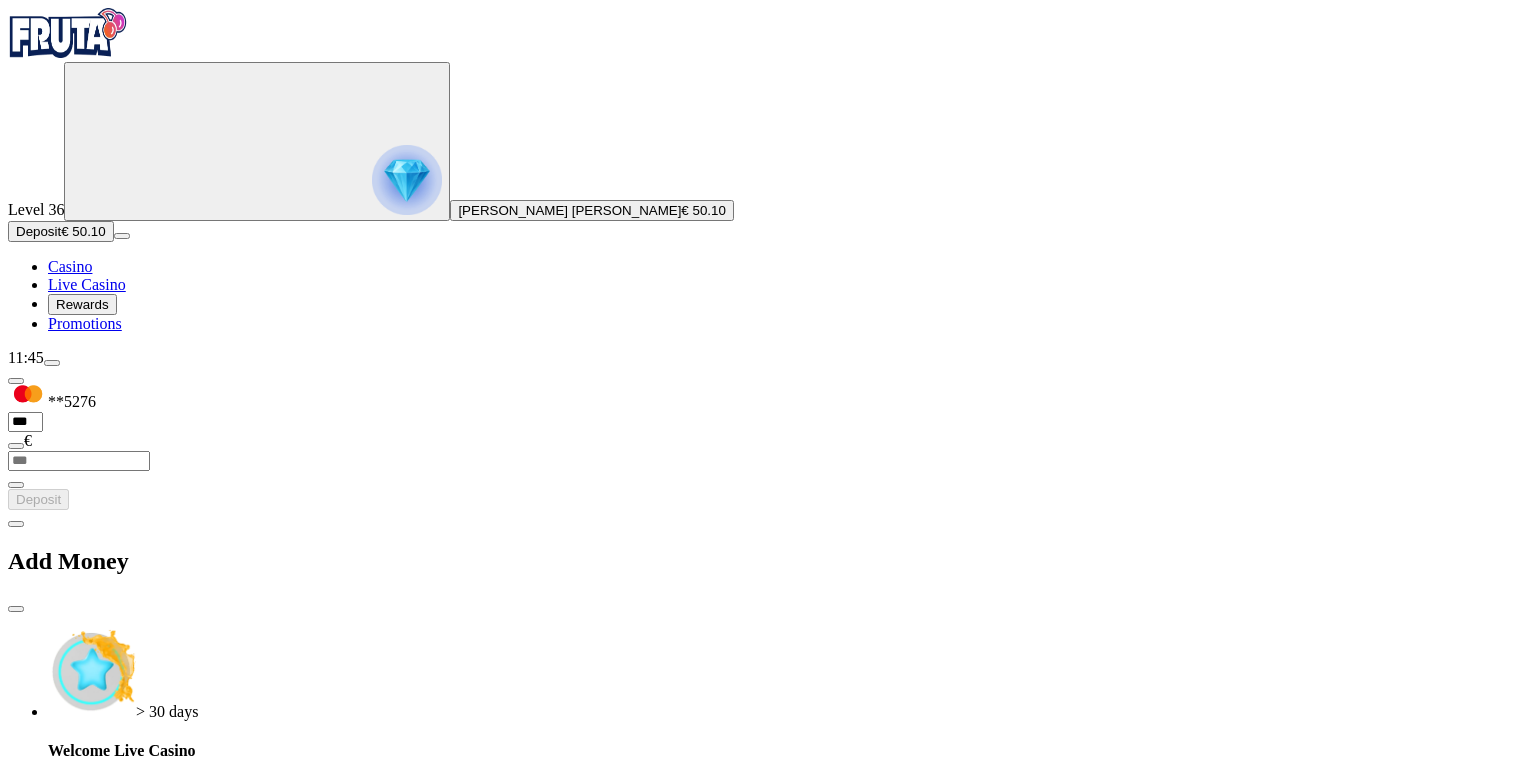 click at bounding box center [16, 609] 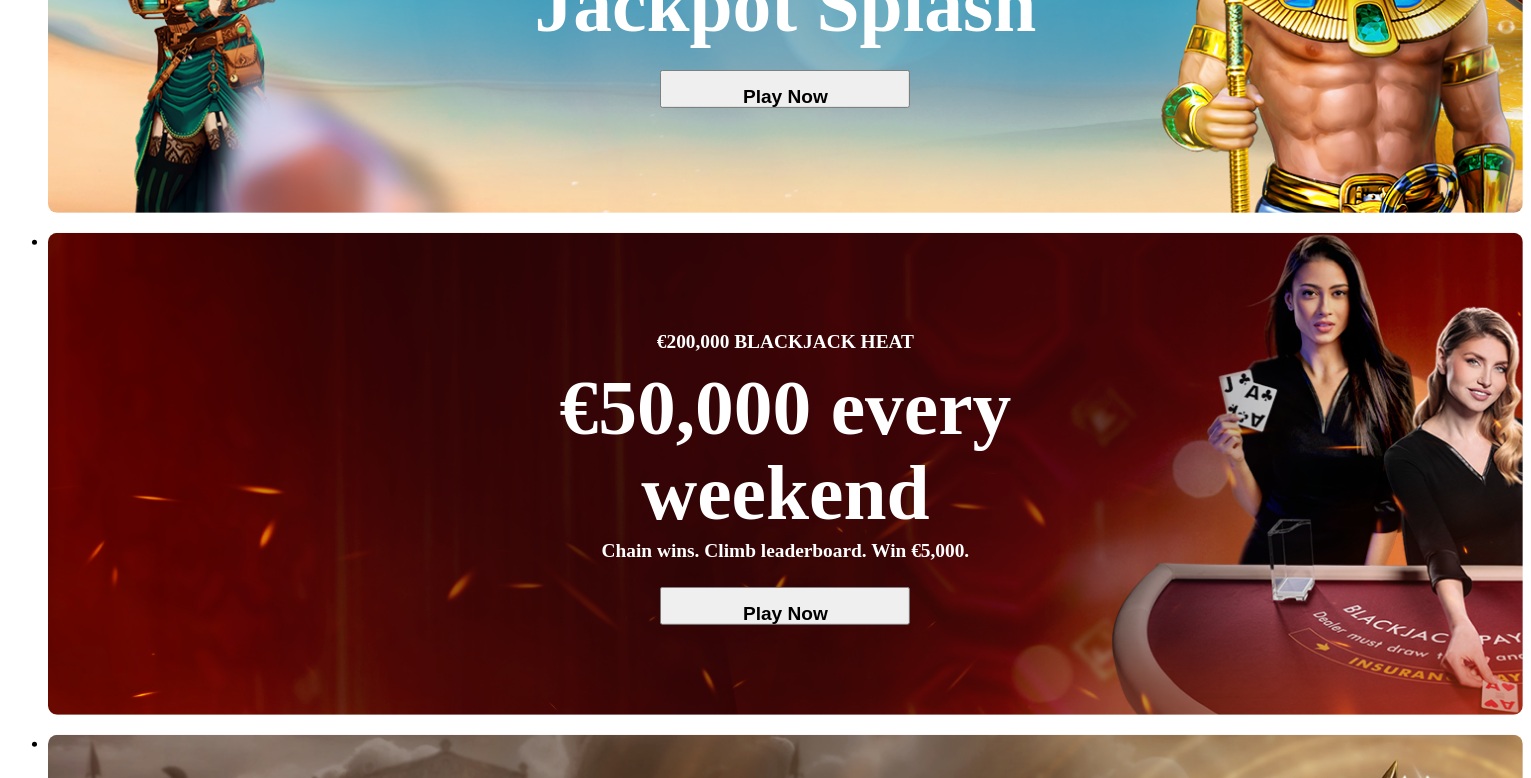 scroll, scrollTop: 804, scrollLeft: 0, axis: vertical 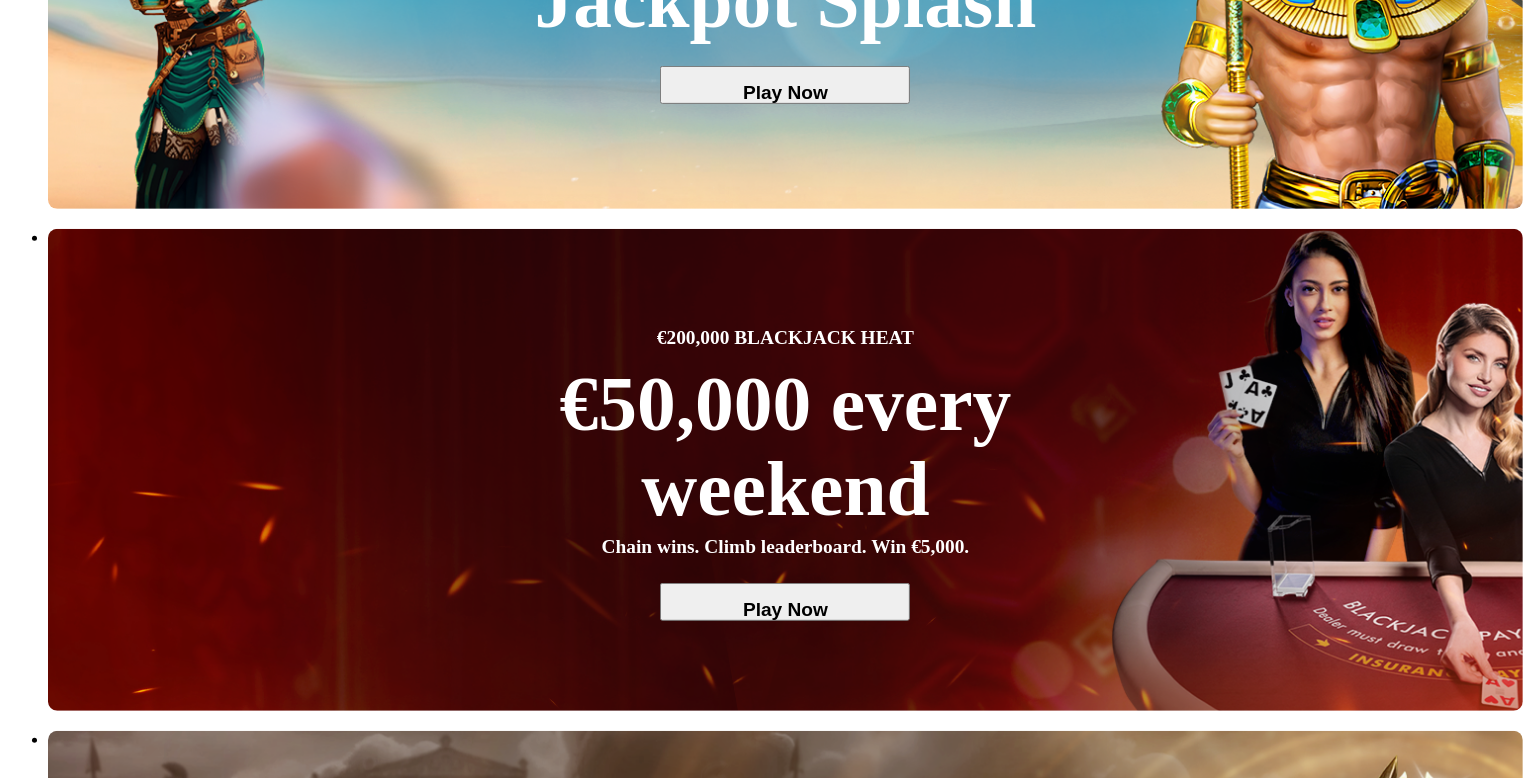 click at bounding box center (32, 4941) 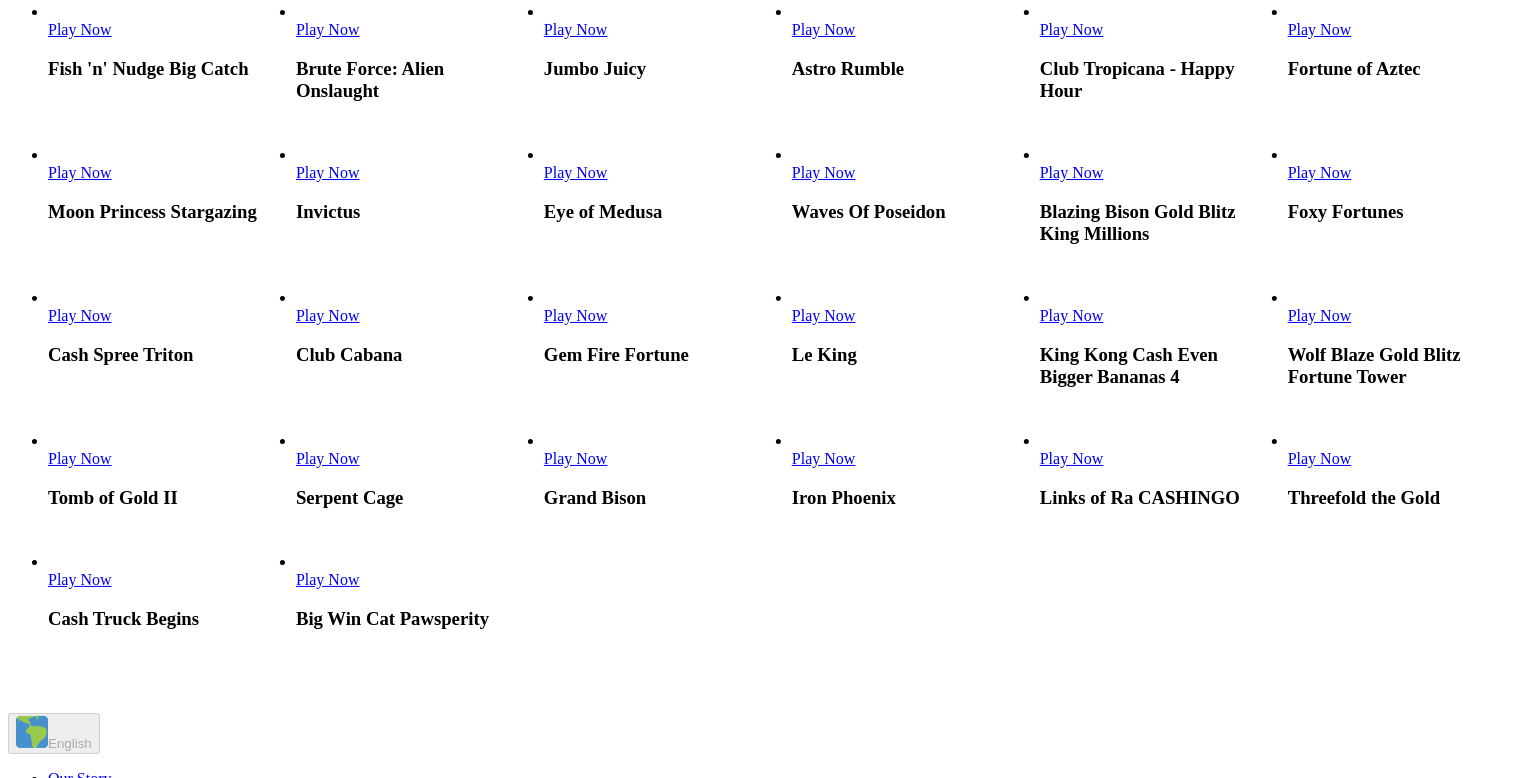 scroll, scrollTop: 1360, scrollLeft: 0, axis: vertical 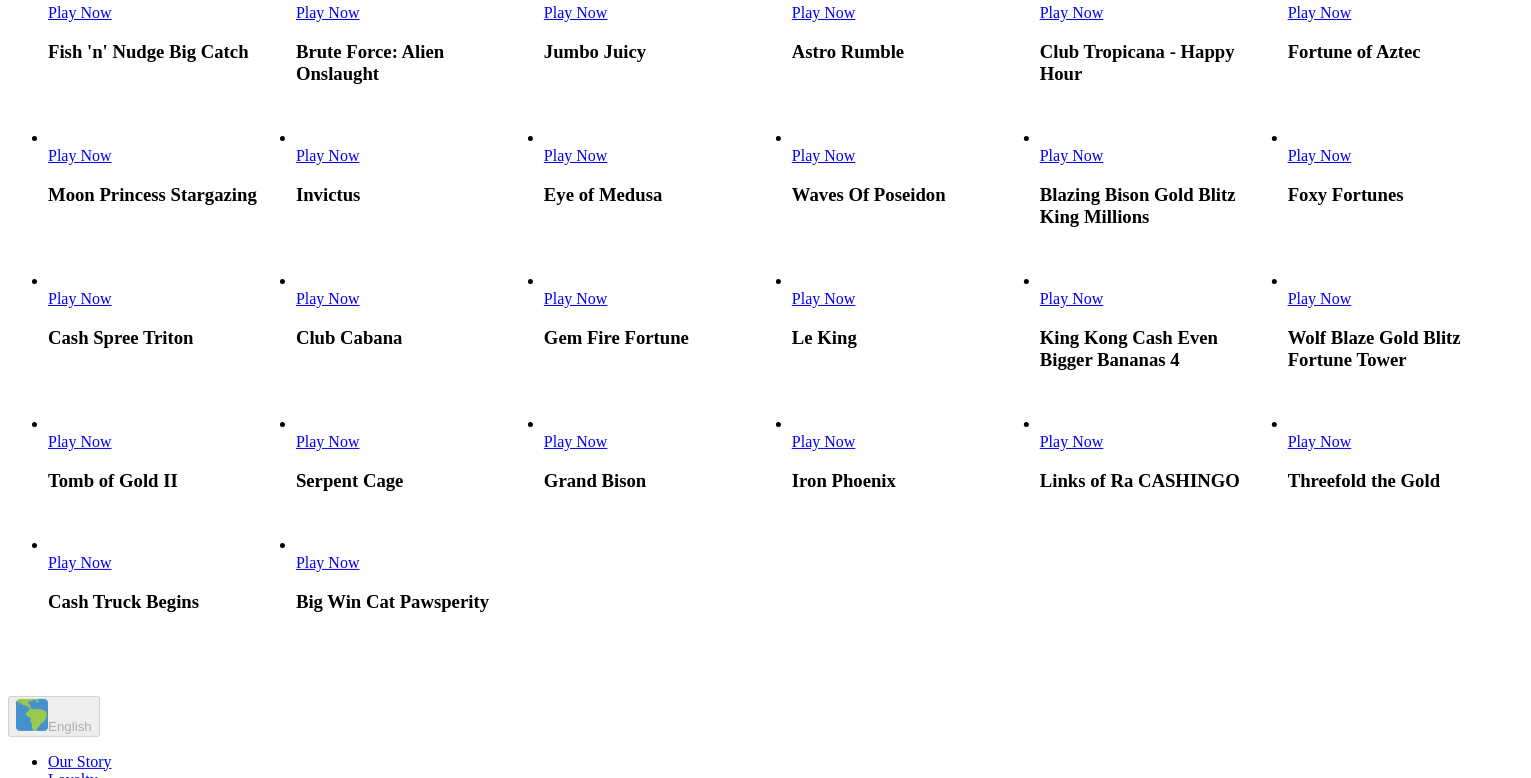 click on "Play Now" at bounding box center [1072, 12] 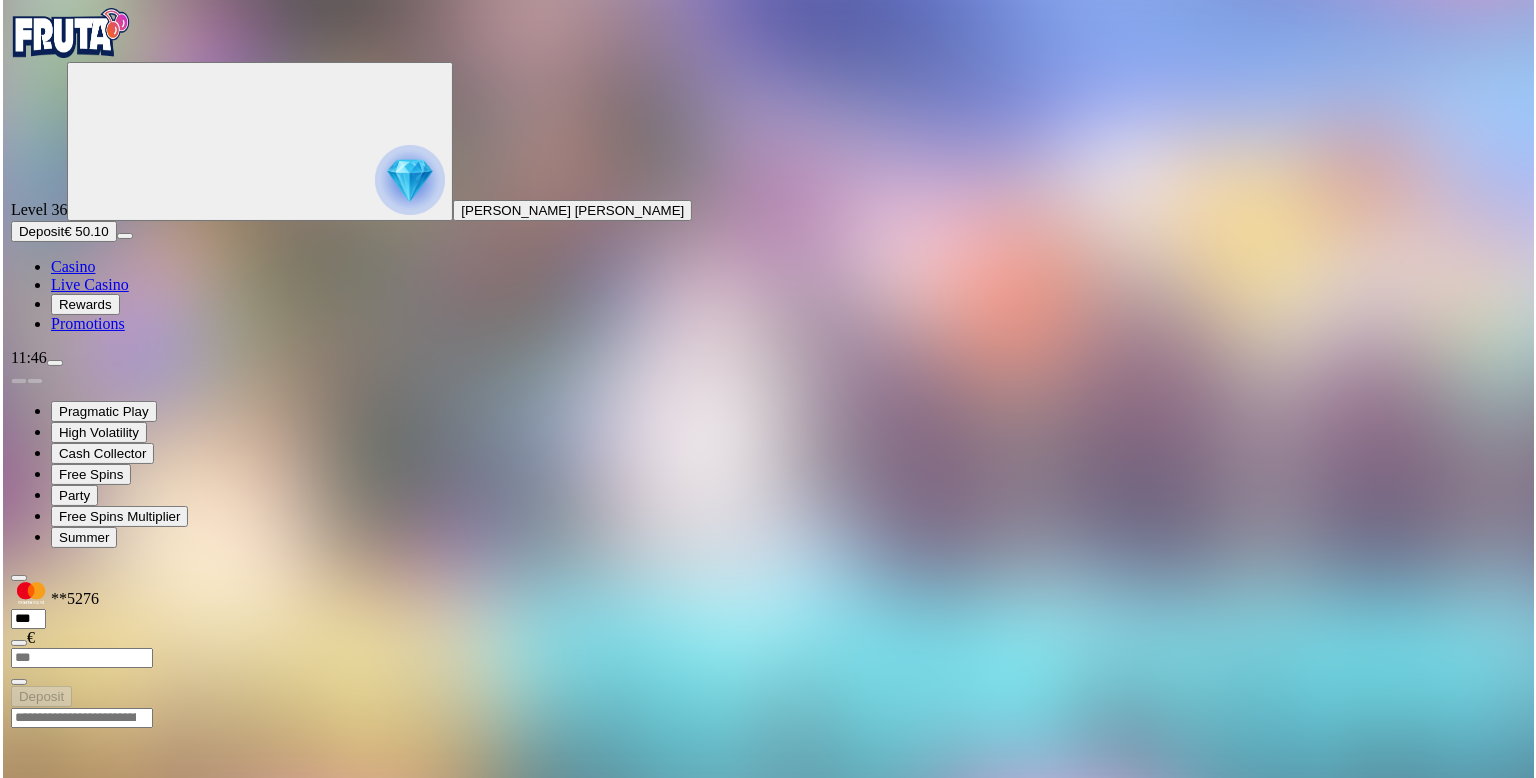 scroll, scrollTop: 0, scrollLeft: 0, axis: both 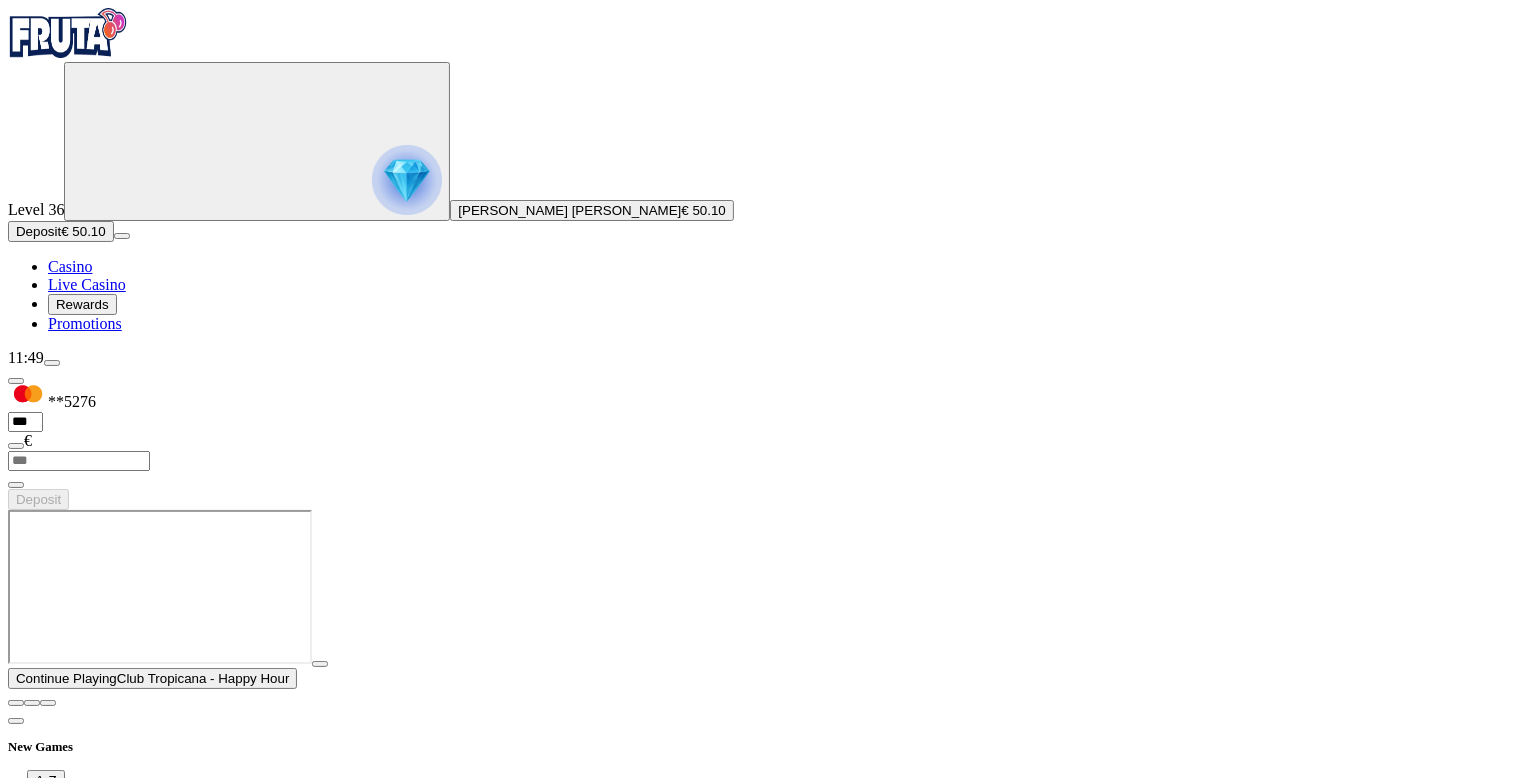click on "Play Now" at bounding box center (576, 997) 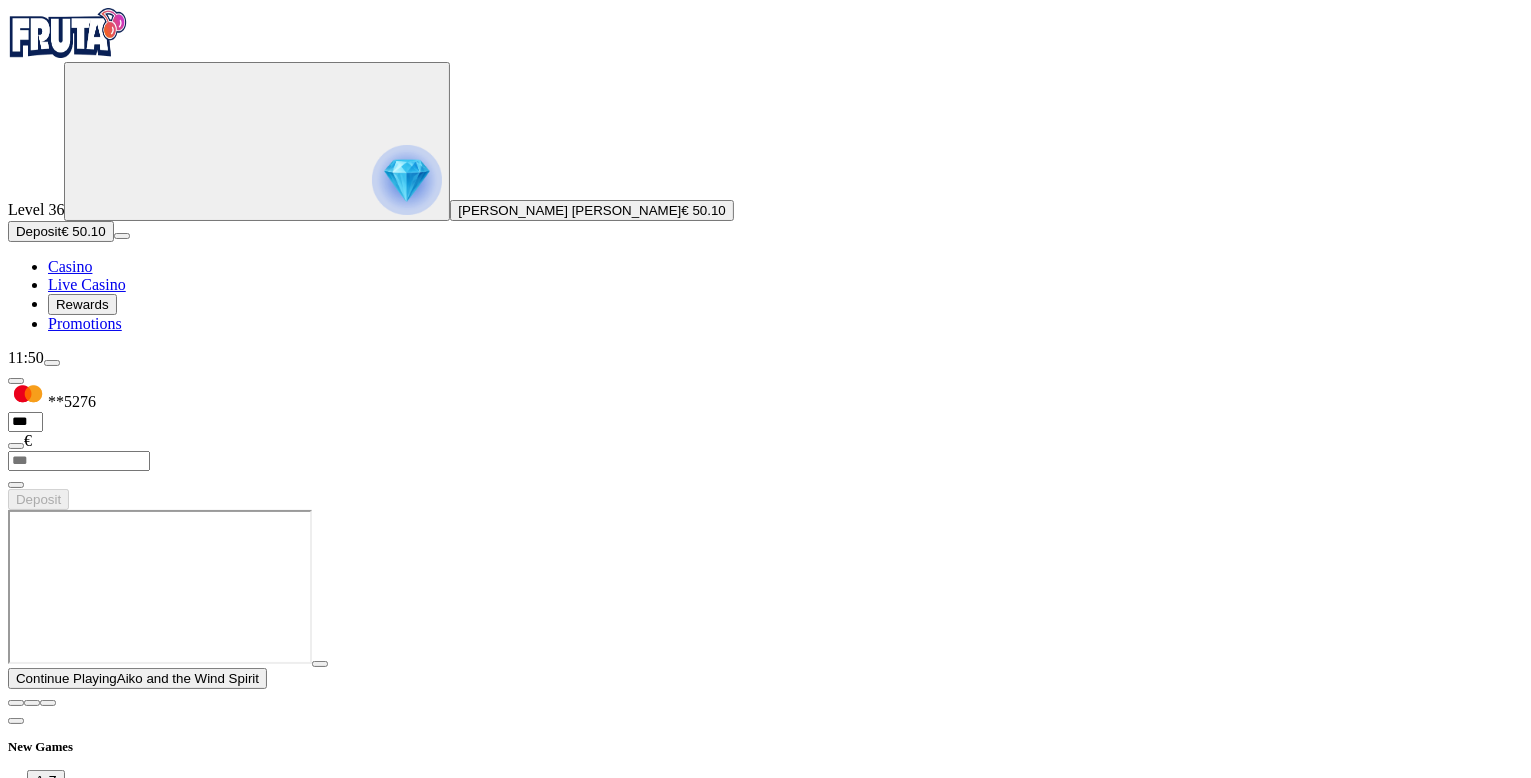 click on "Play Now" at bounding box center (576, 854) 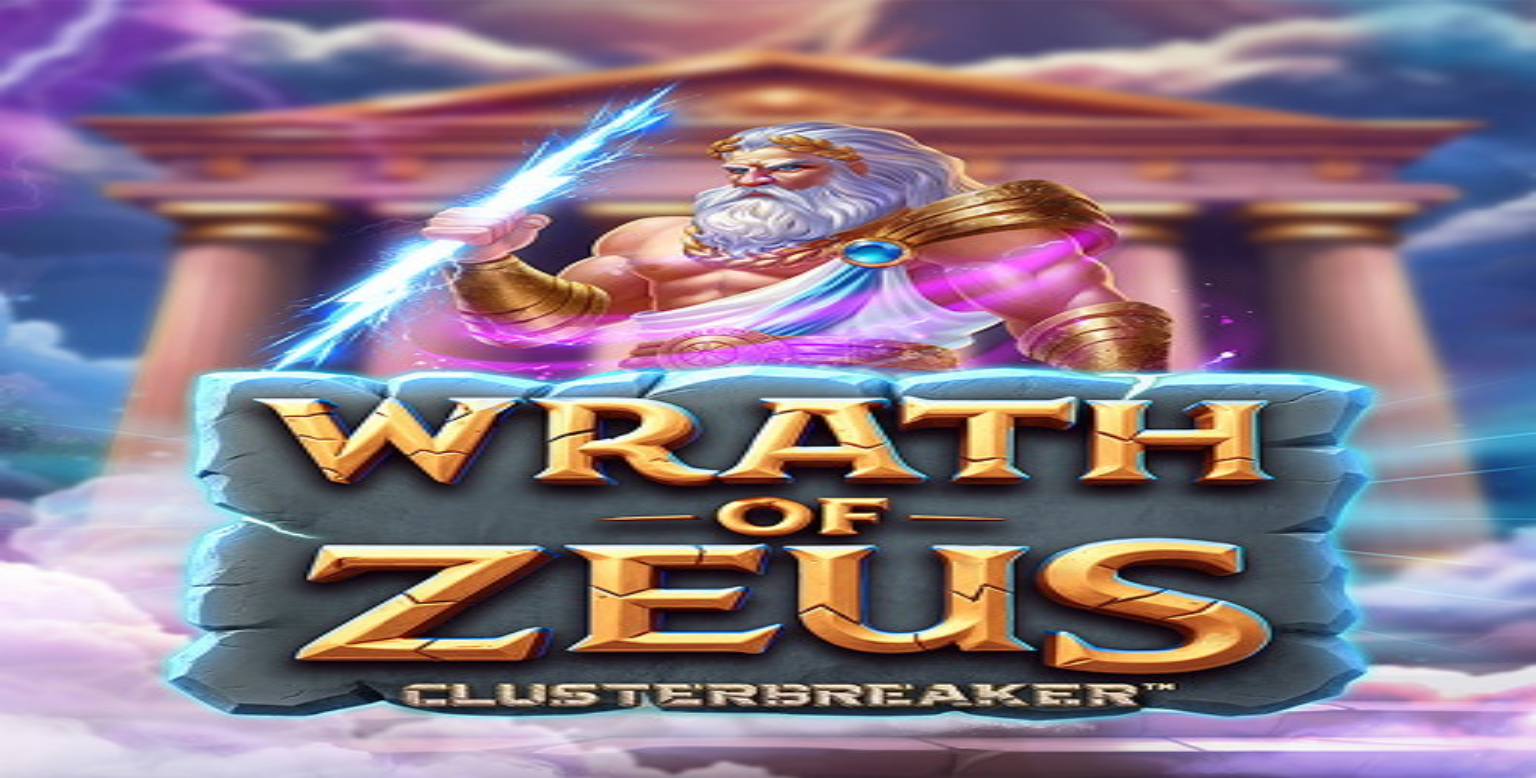 scroll, scrollTop: 0, scrollLeft: 0, axis: both 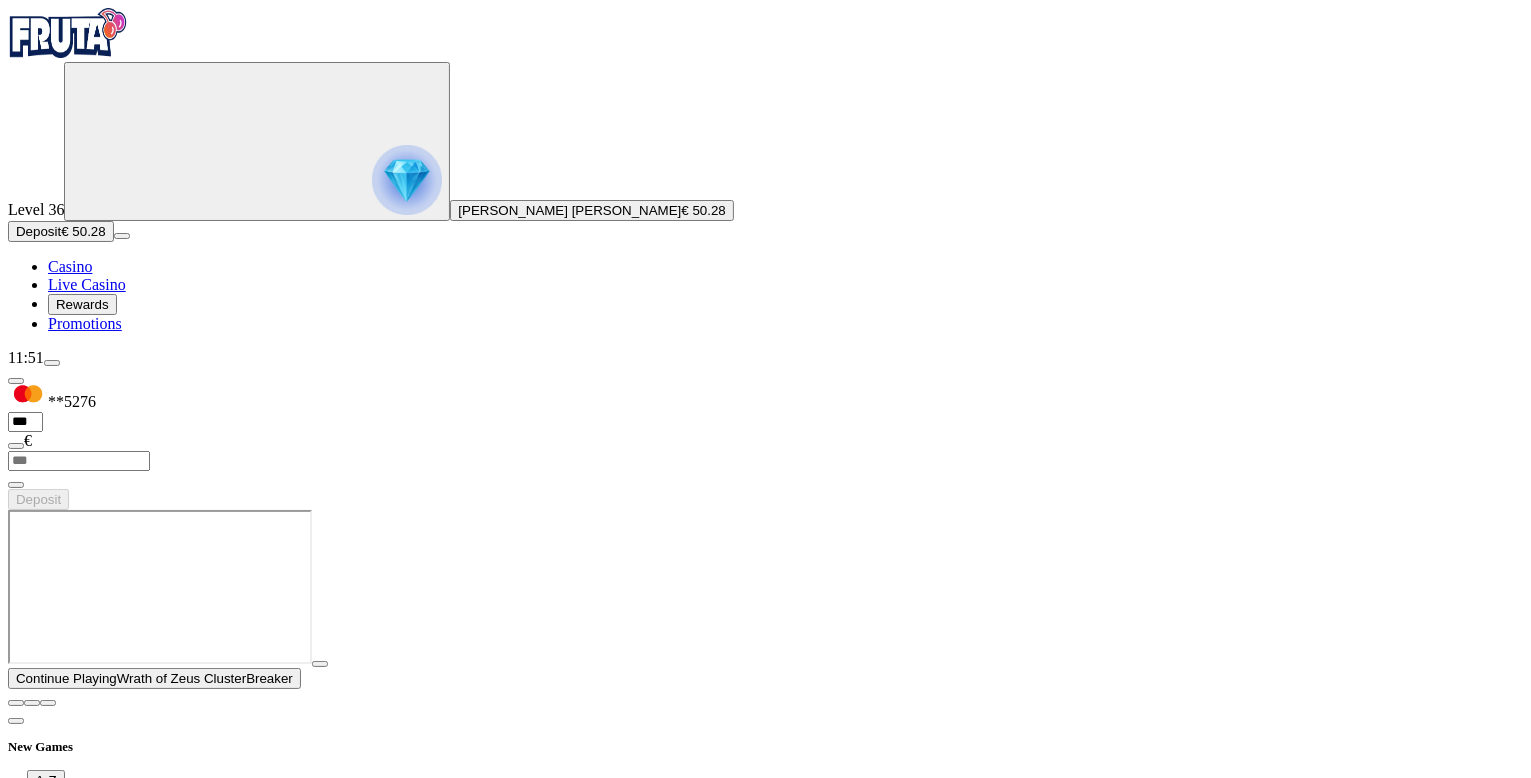 click at bounding box center [16, 703] 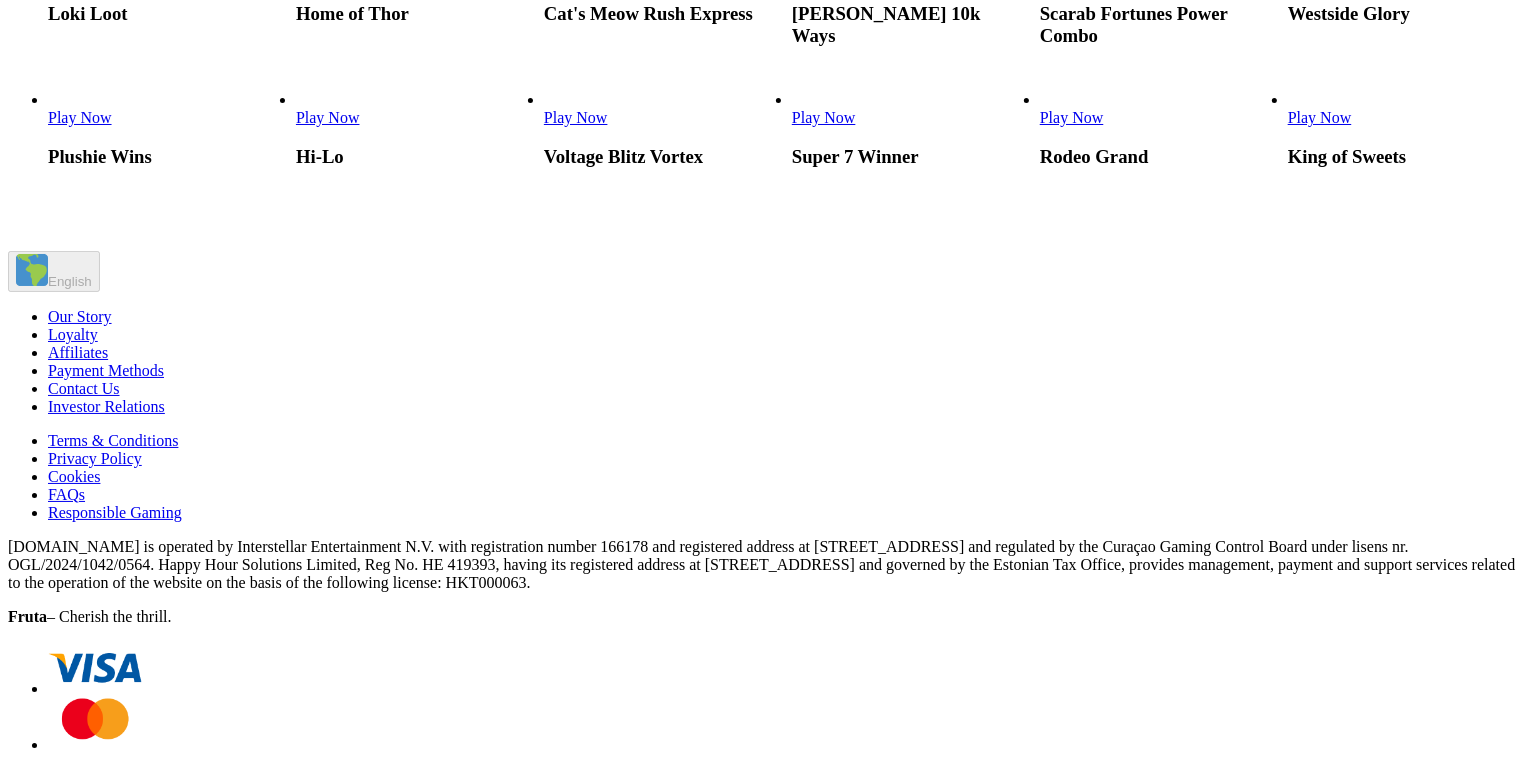 scroll, scrollTop: 2480, scrollLeft: 0, axis: vertical 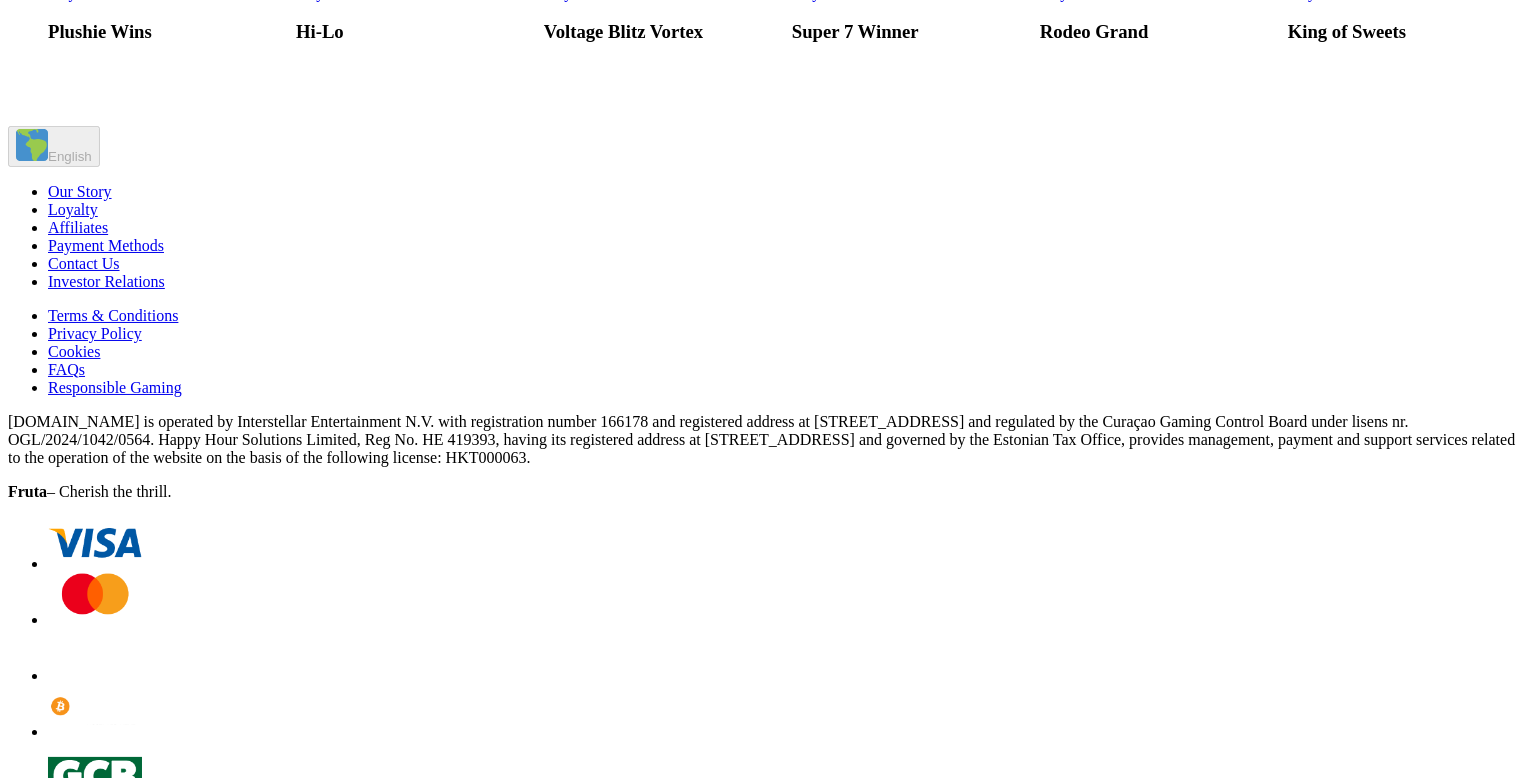 click on "Play Now" at bounding box center (824, -558) 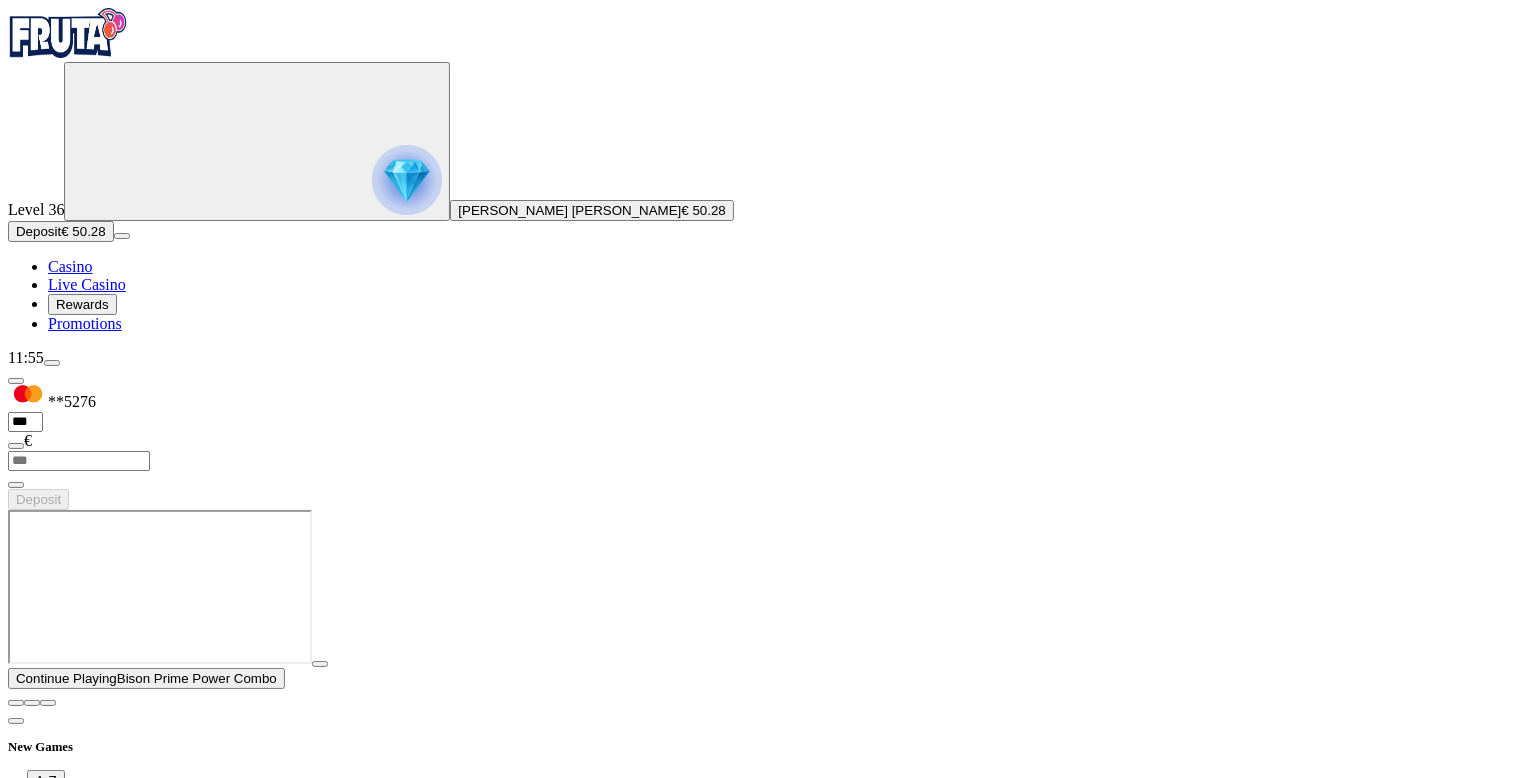 click at bounding box center (16, 703) 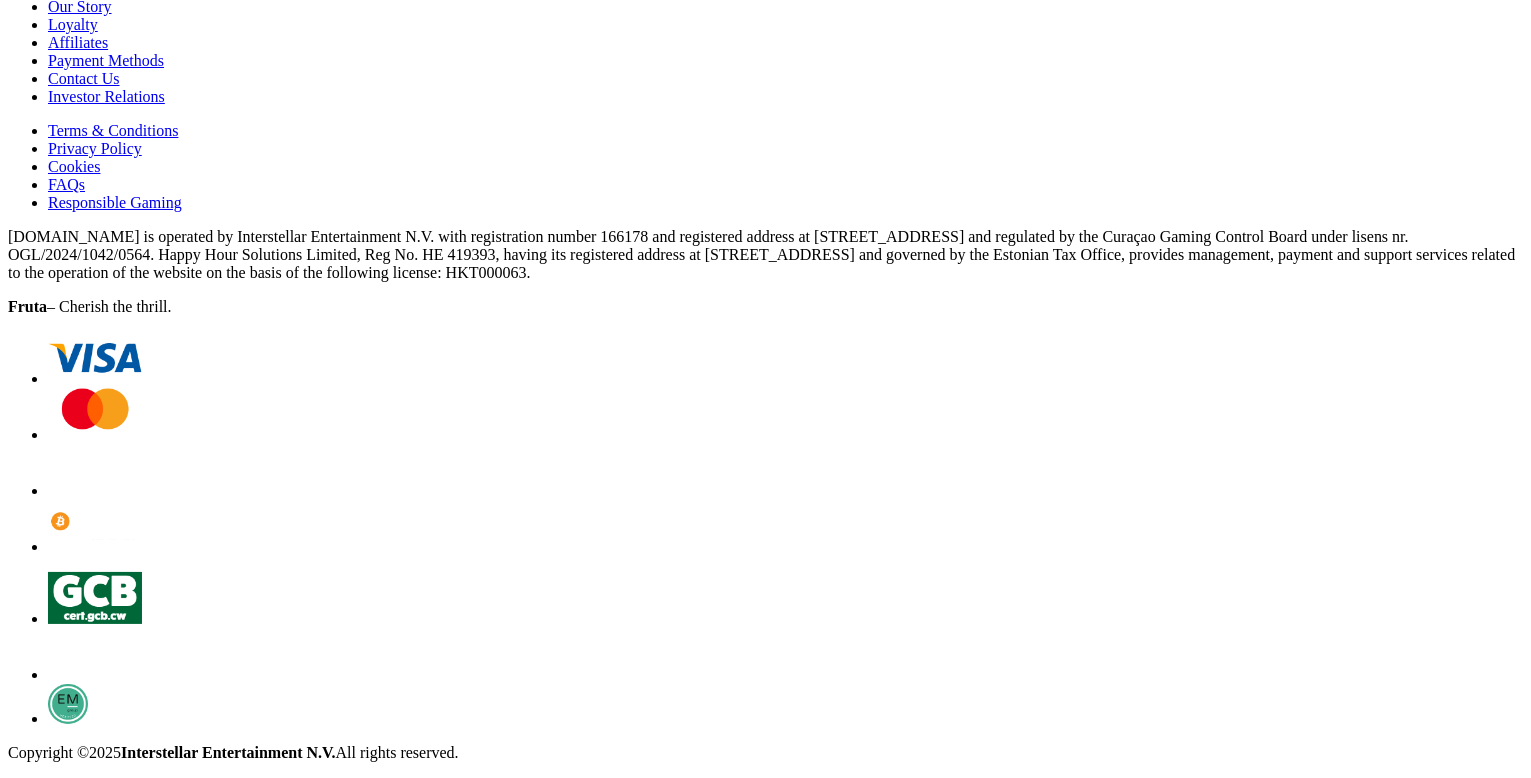scroll, scrollTop: 4120, scrollLeft: 0, axis: vertical 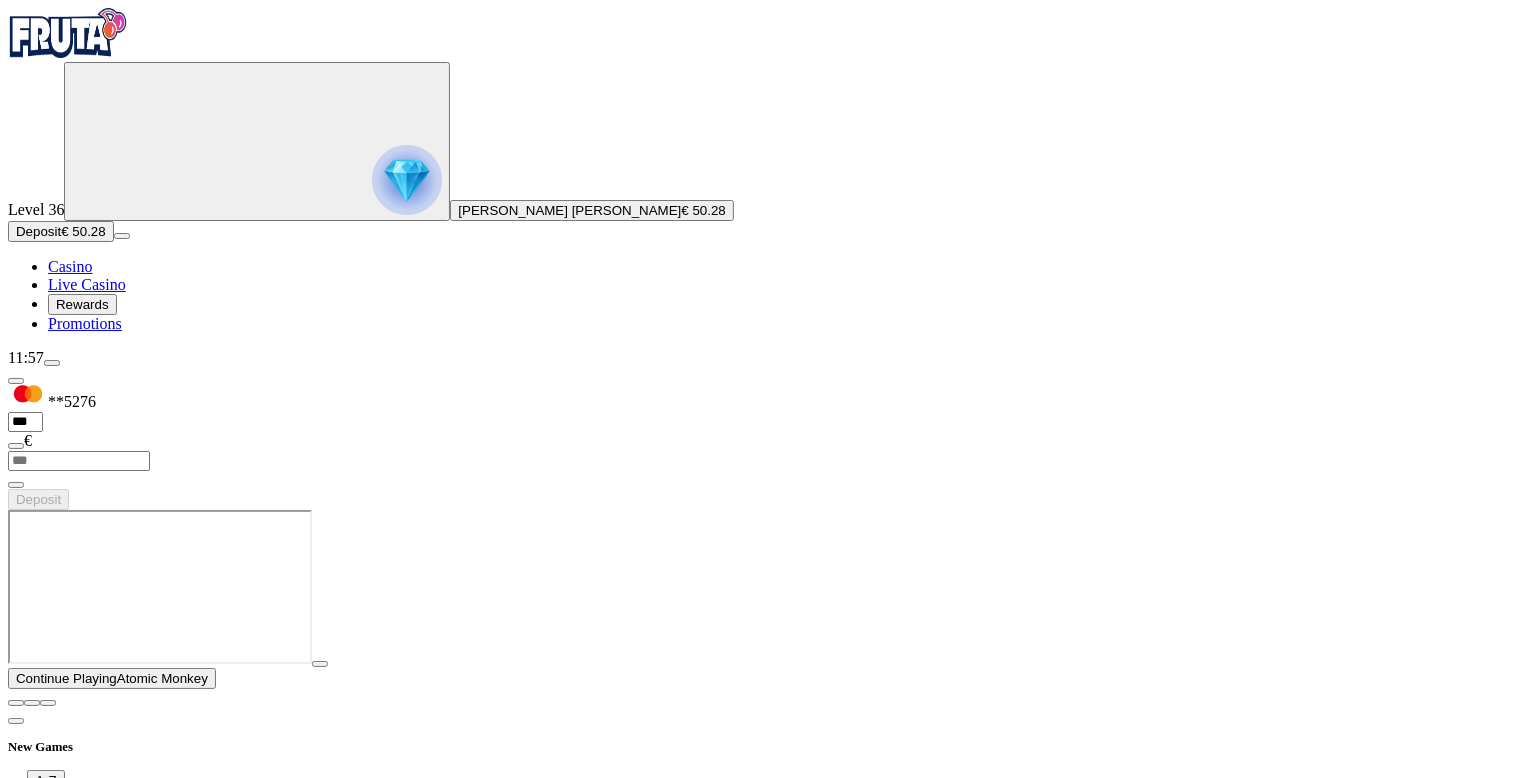 click at bounding box center [16, 703] 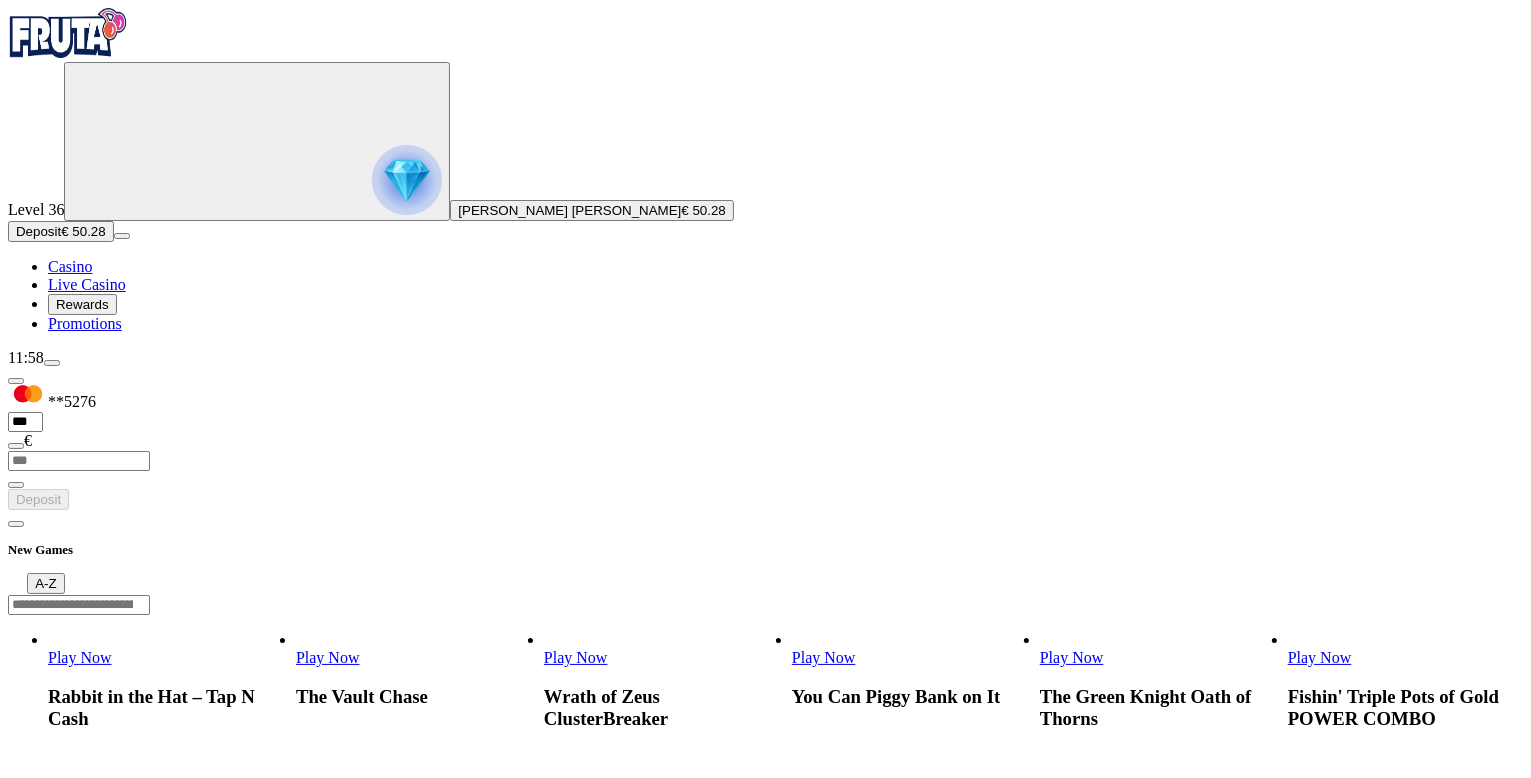 click on "Play Now" at bounding box center [1320, 657] 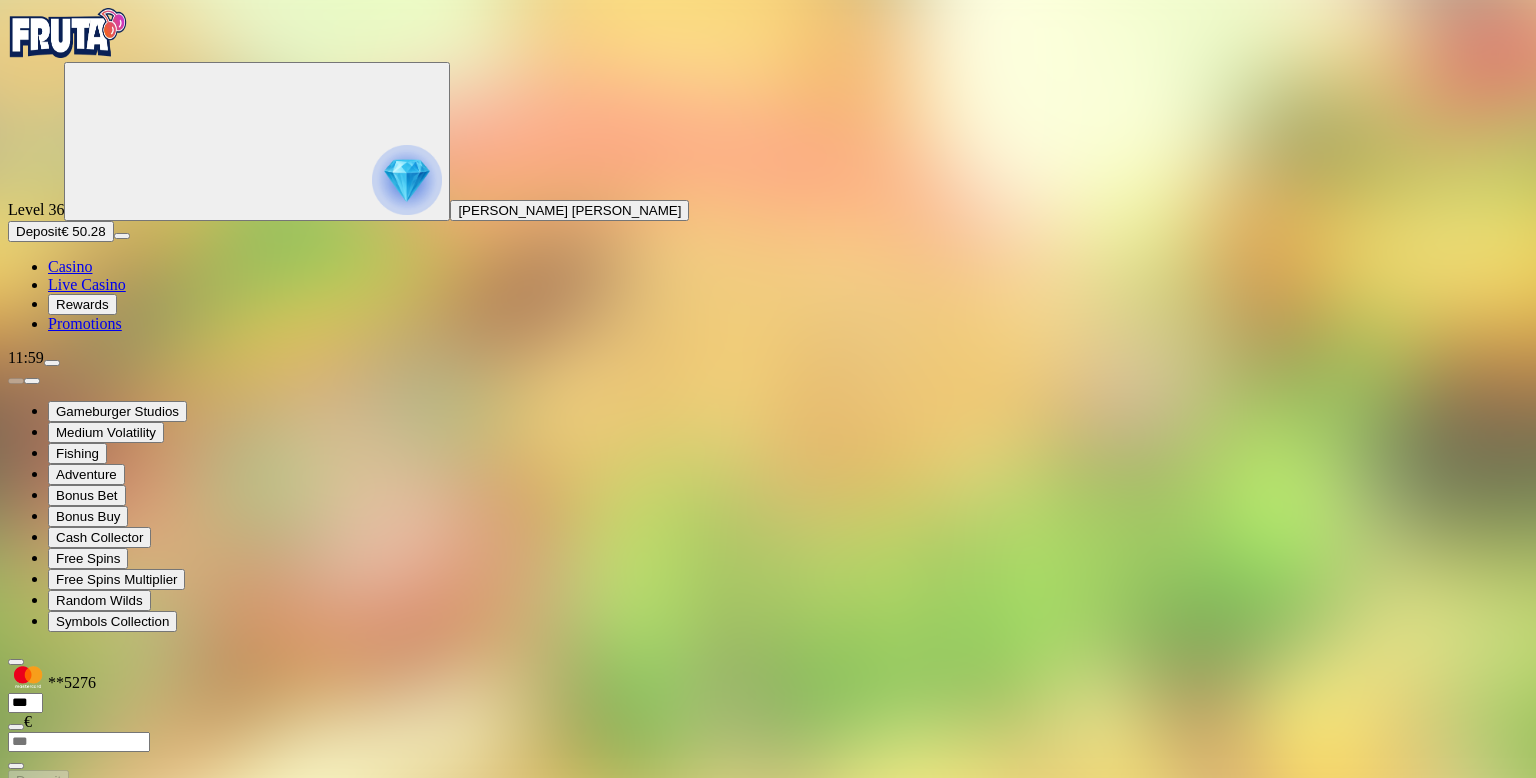 click at bounding box center [16, 984] 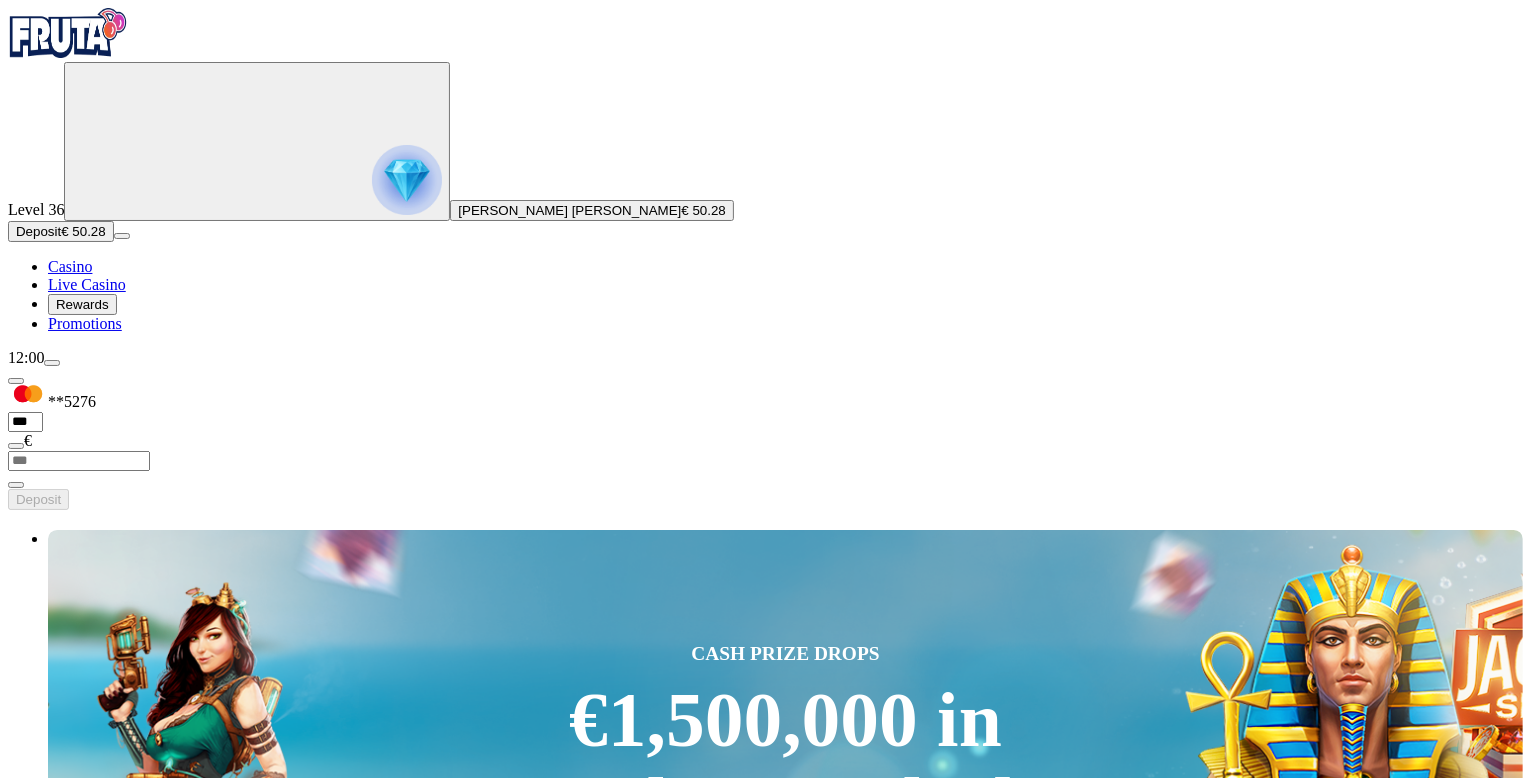 click on "Play Now" at bounding box center (80, 3763) 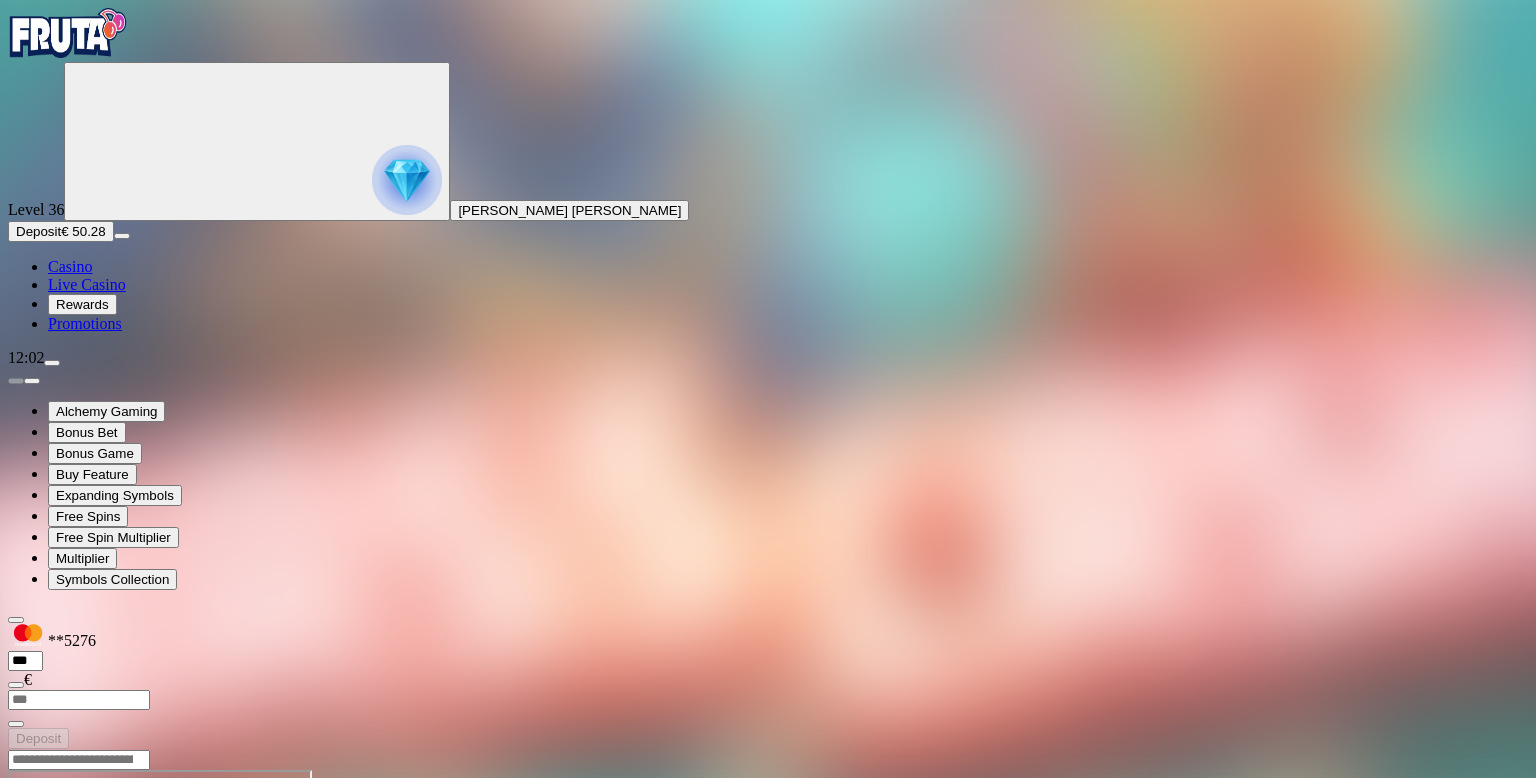 click at bounding box center (68, 33) 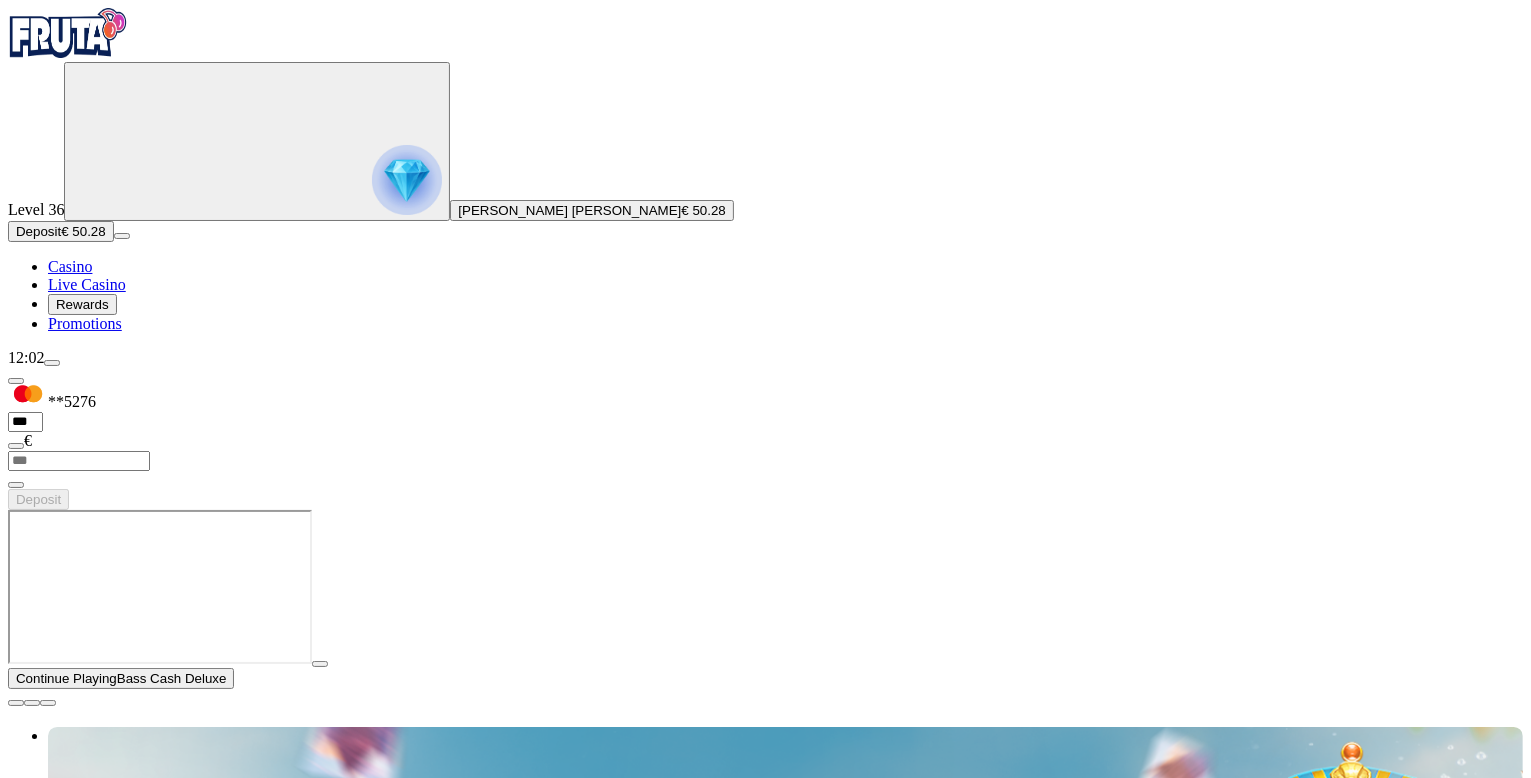 click at bounding box center [48, 3780] 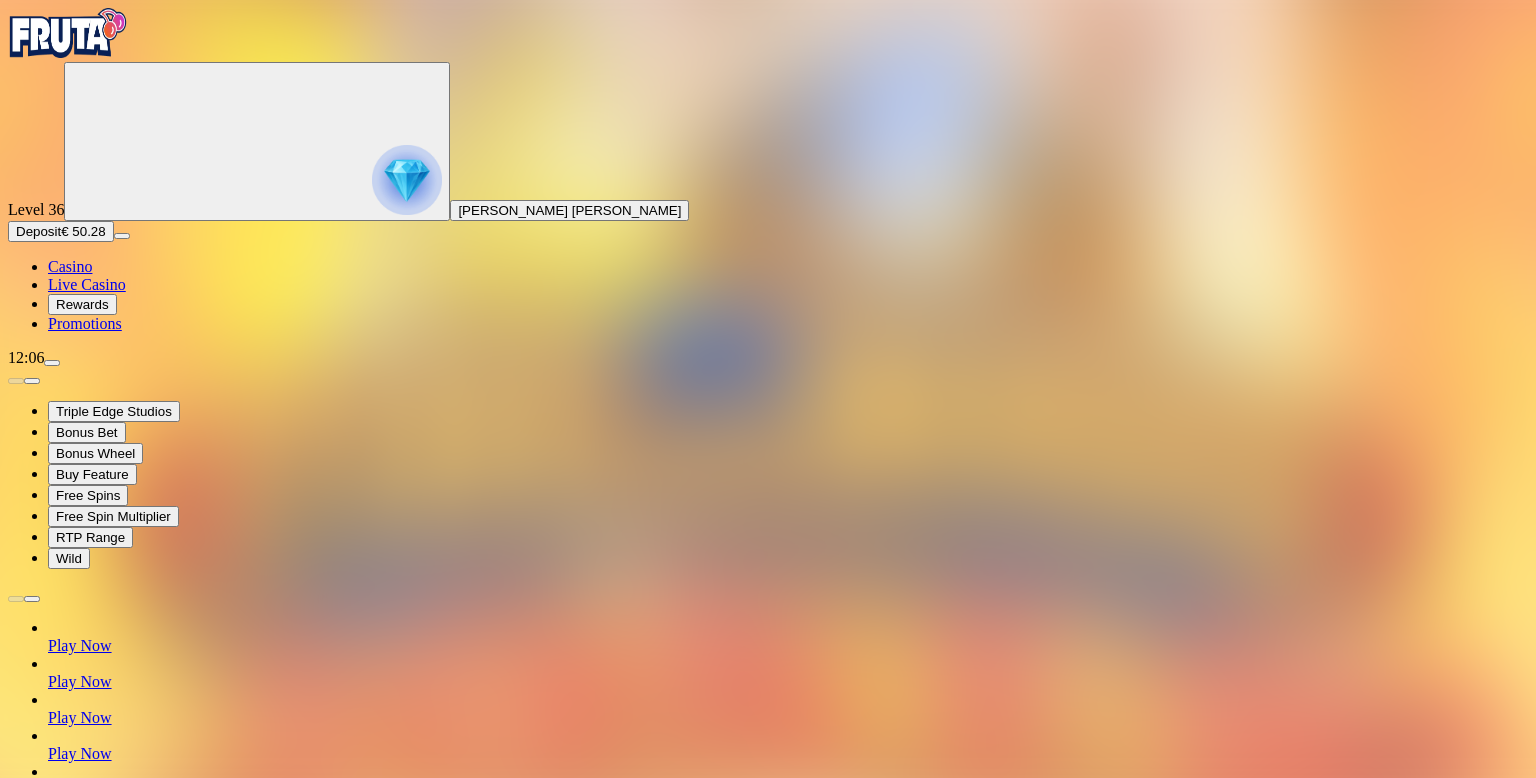 click at bounding box center (16, 1511) 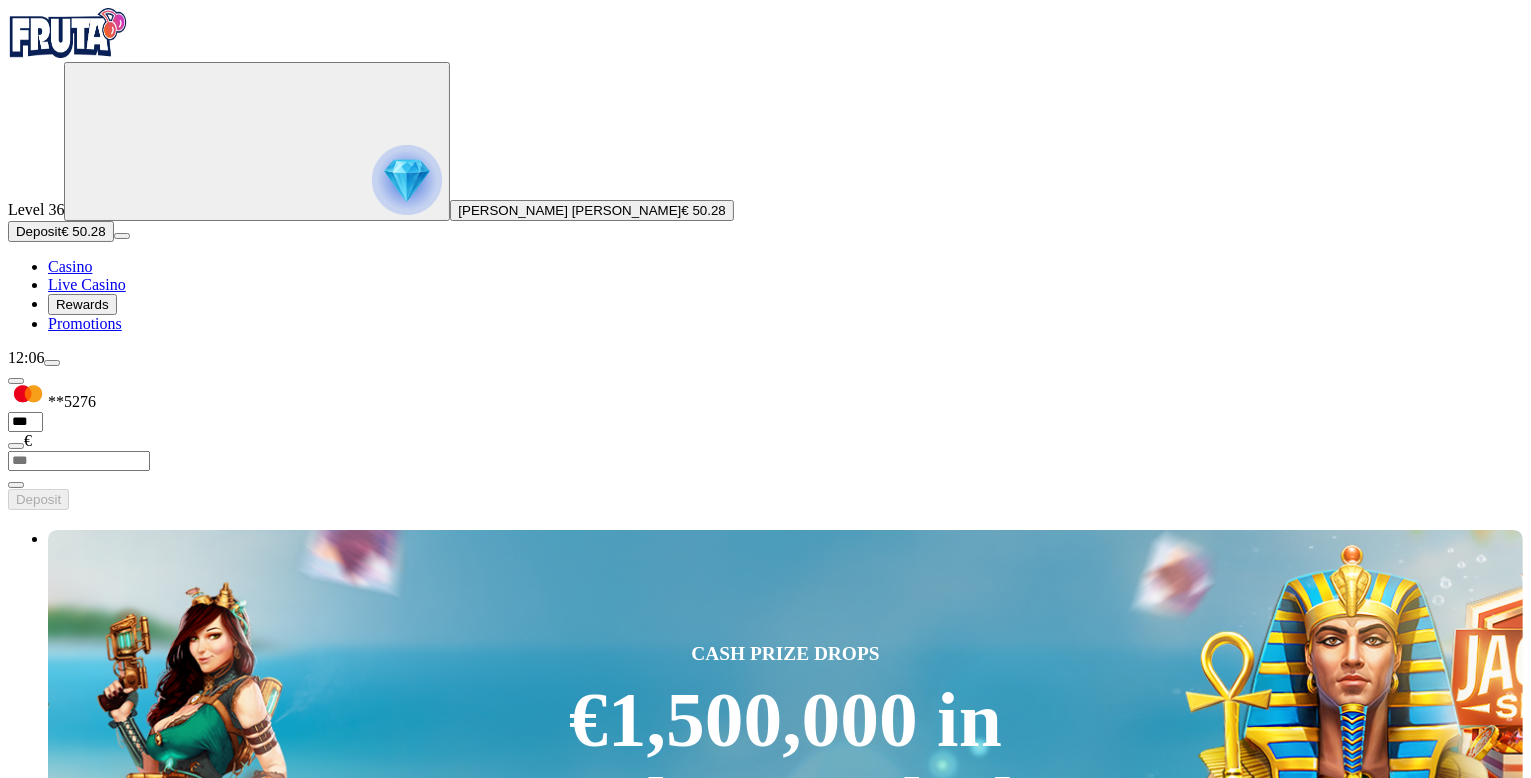click at bounding box center [32, 3431] 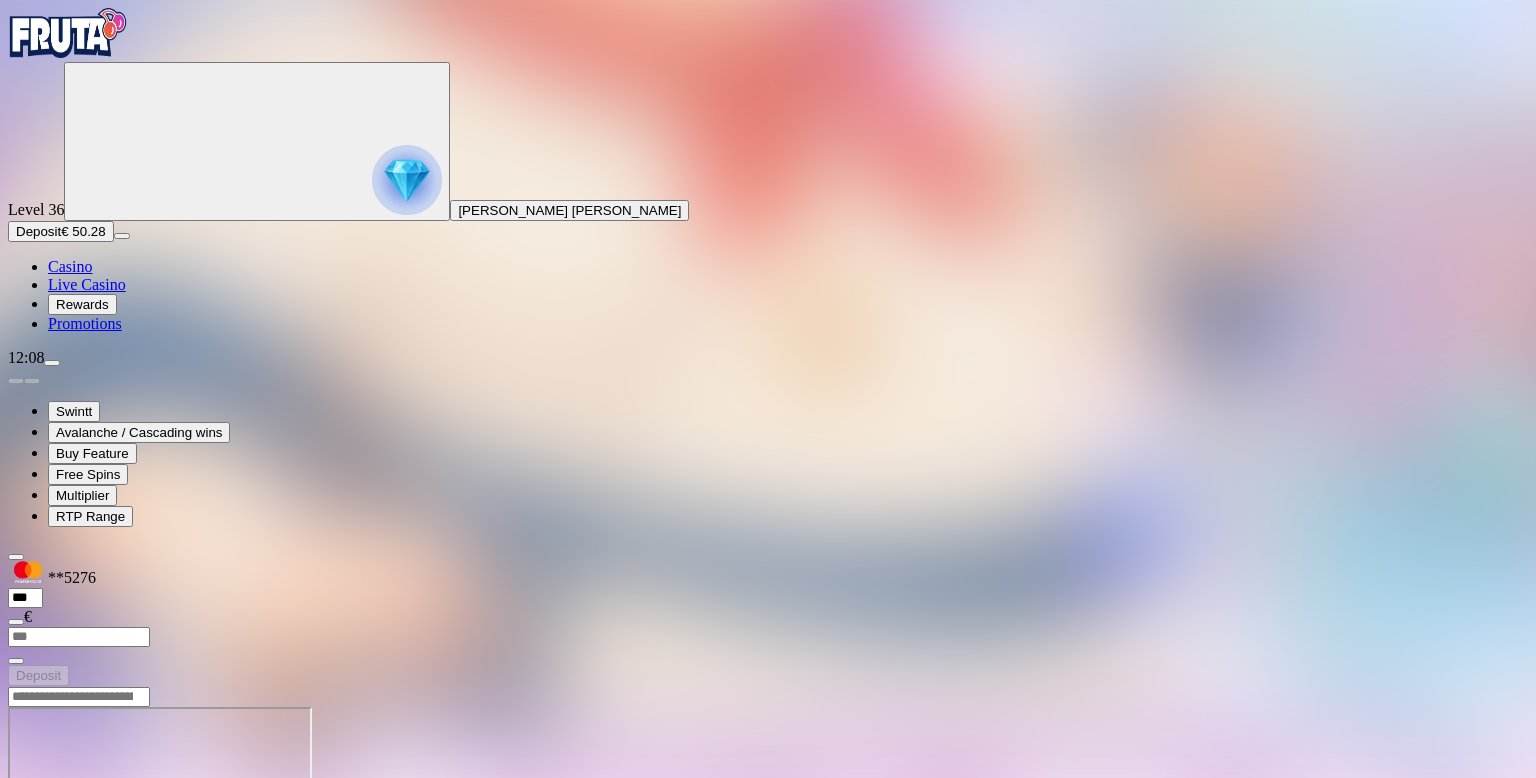 click at bounding box center [16, 879] 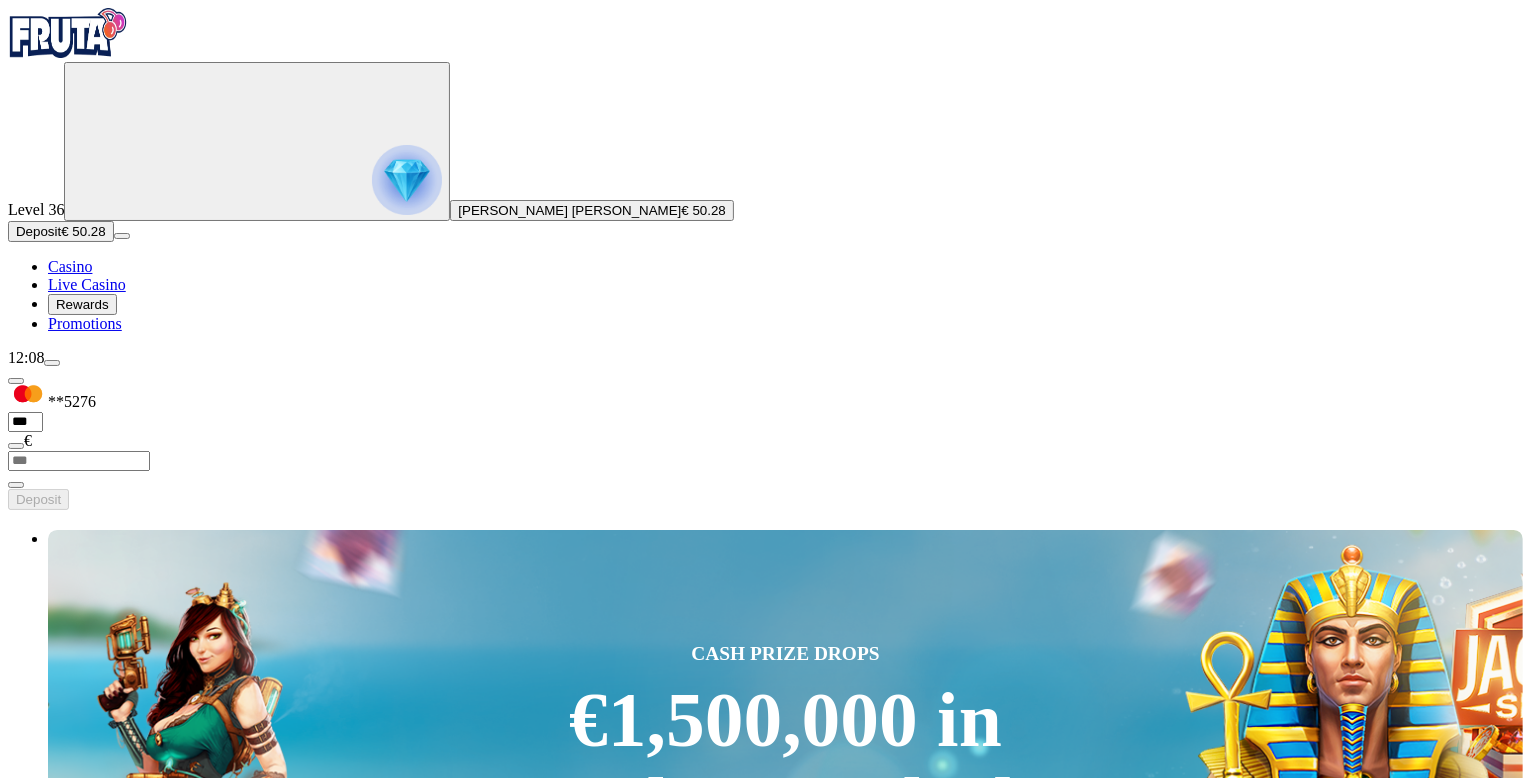 click at bounding box center (32, 3431) 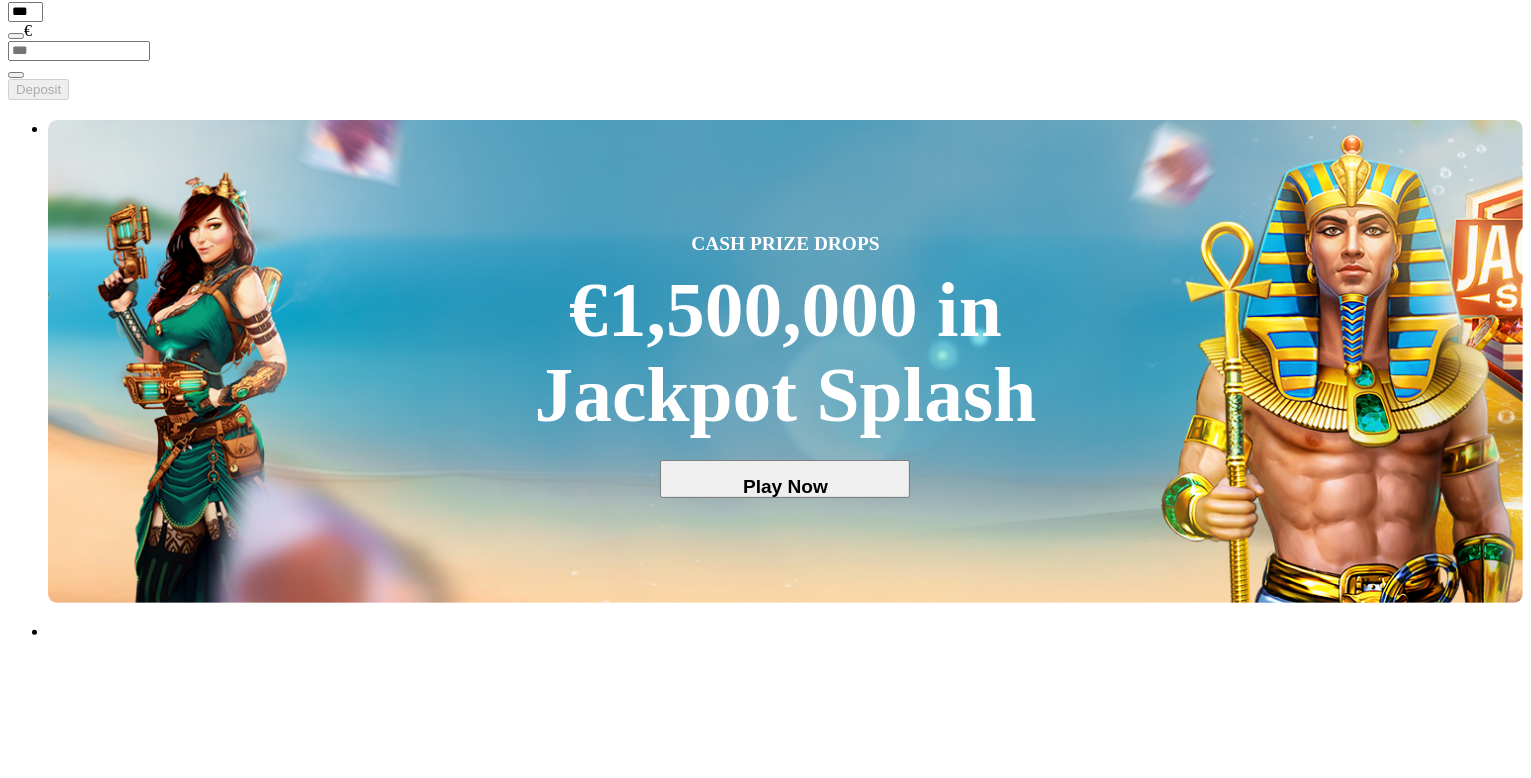 scroll, scrollTop: 421, scrollLeft: 0, axis: vertical 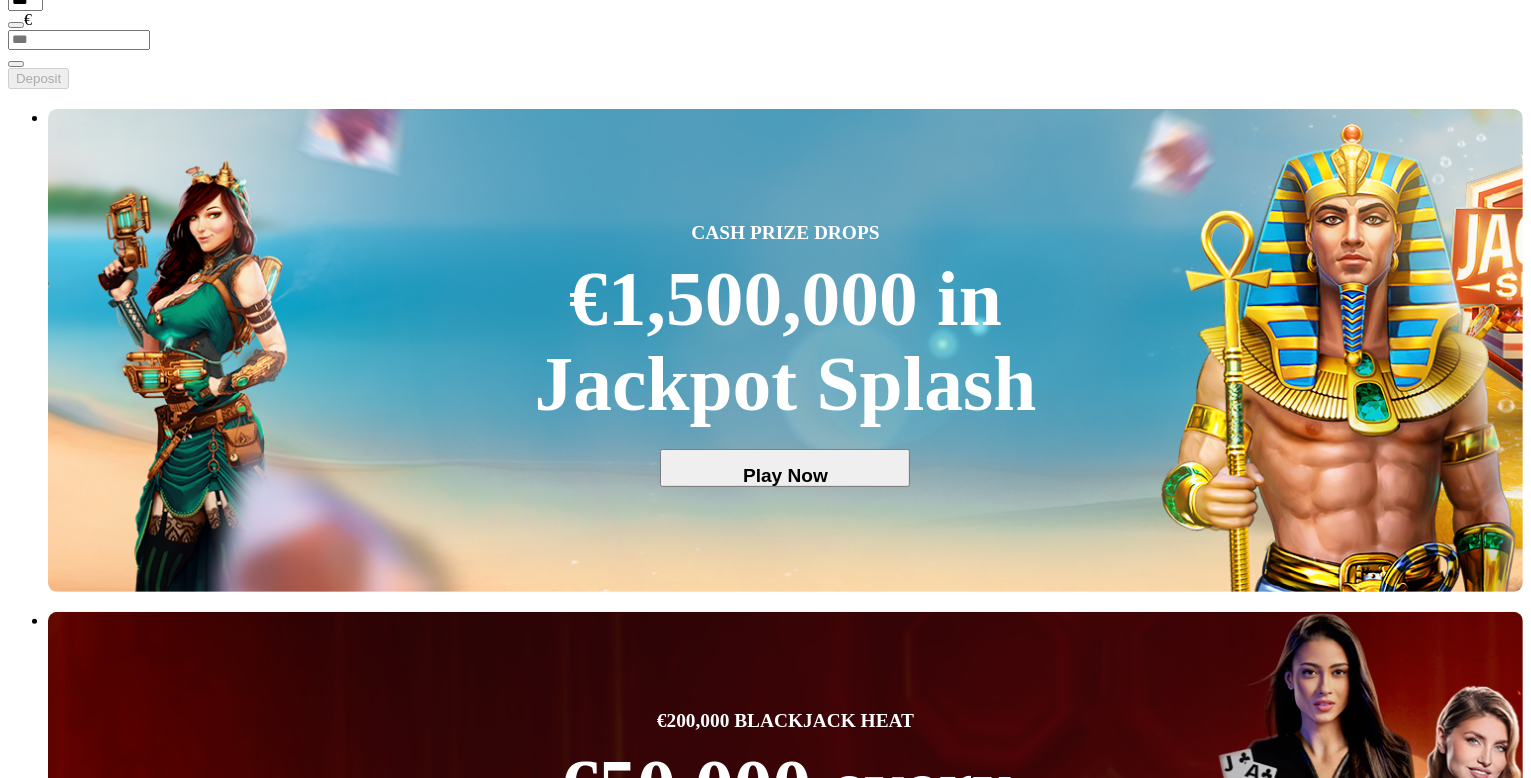 type on "***" 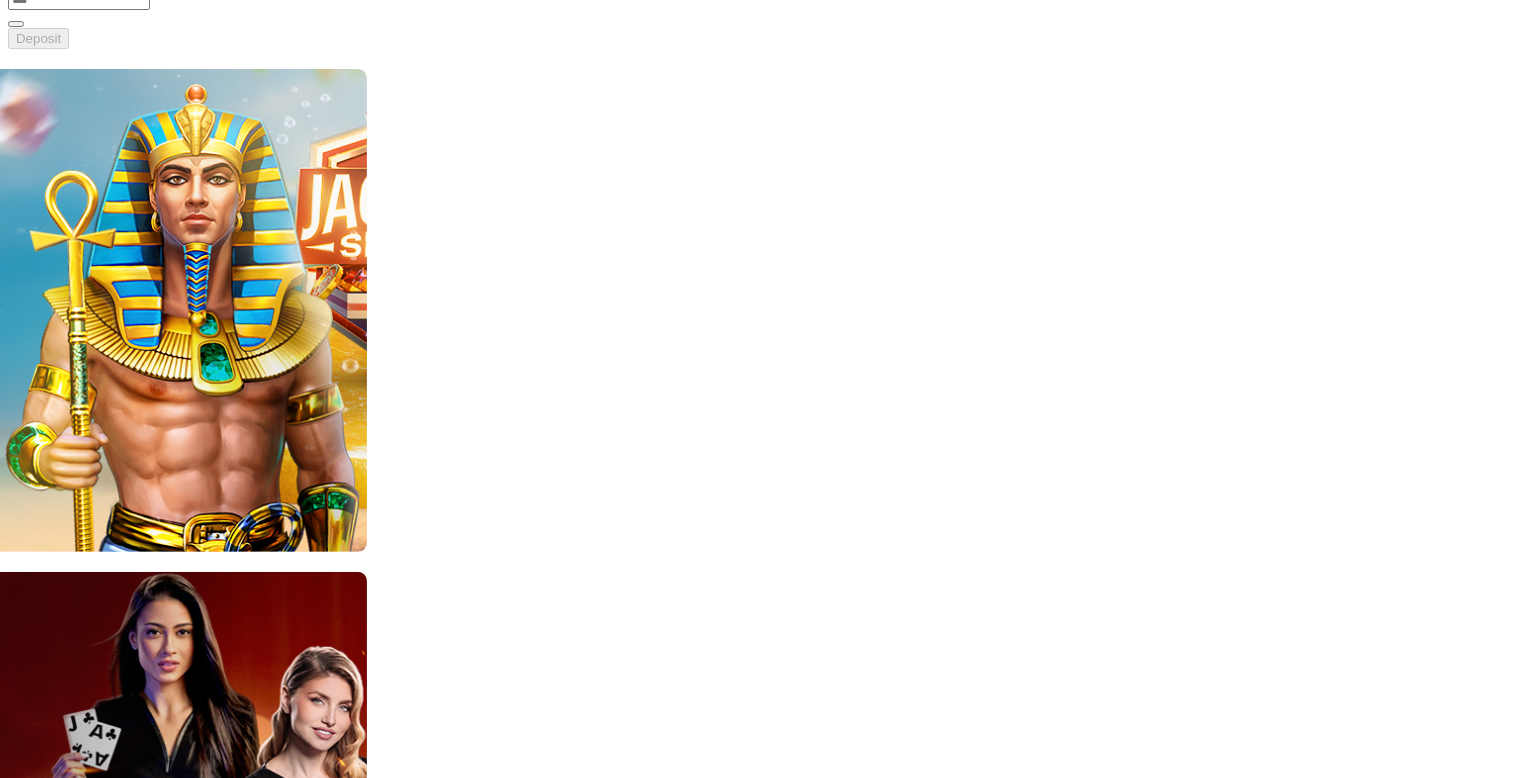 click at bounding box center [16, 2970] 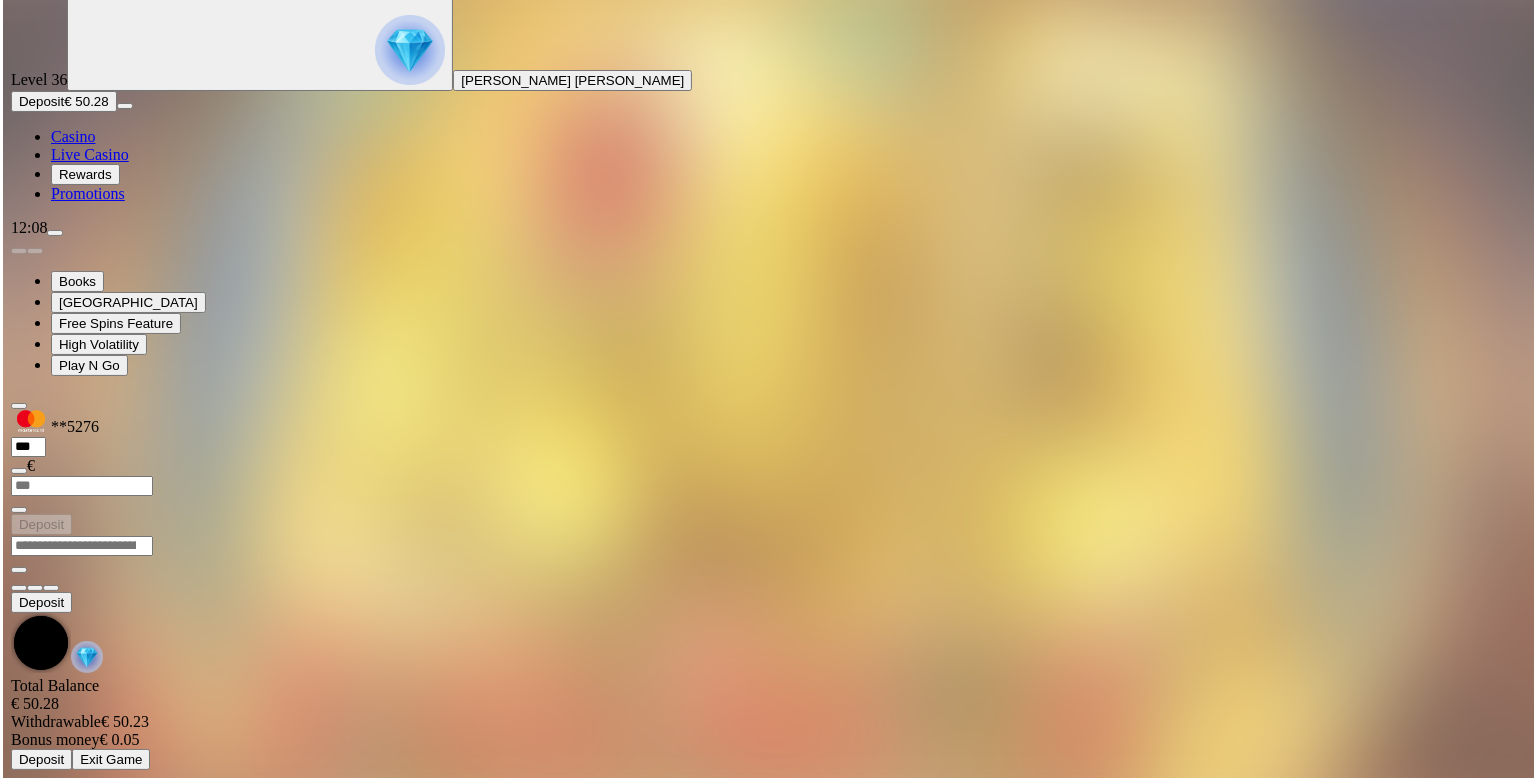 scroll, scrollTop: 0, scrollLeft: 0, axis: both 